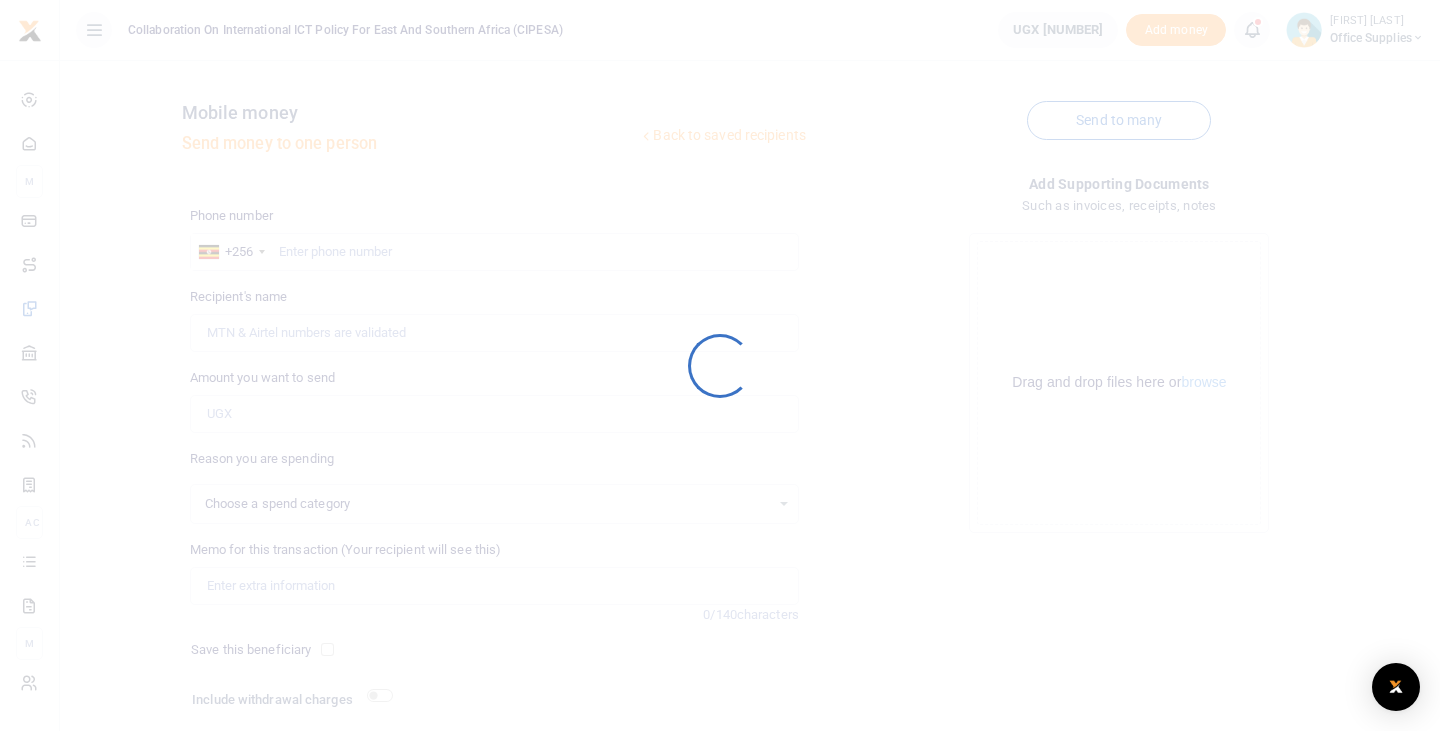 scroll, scrollTop: 135, scrollLeft: 0, axis: vertical 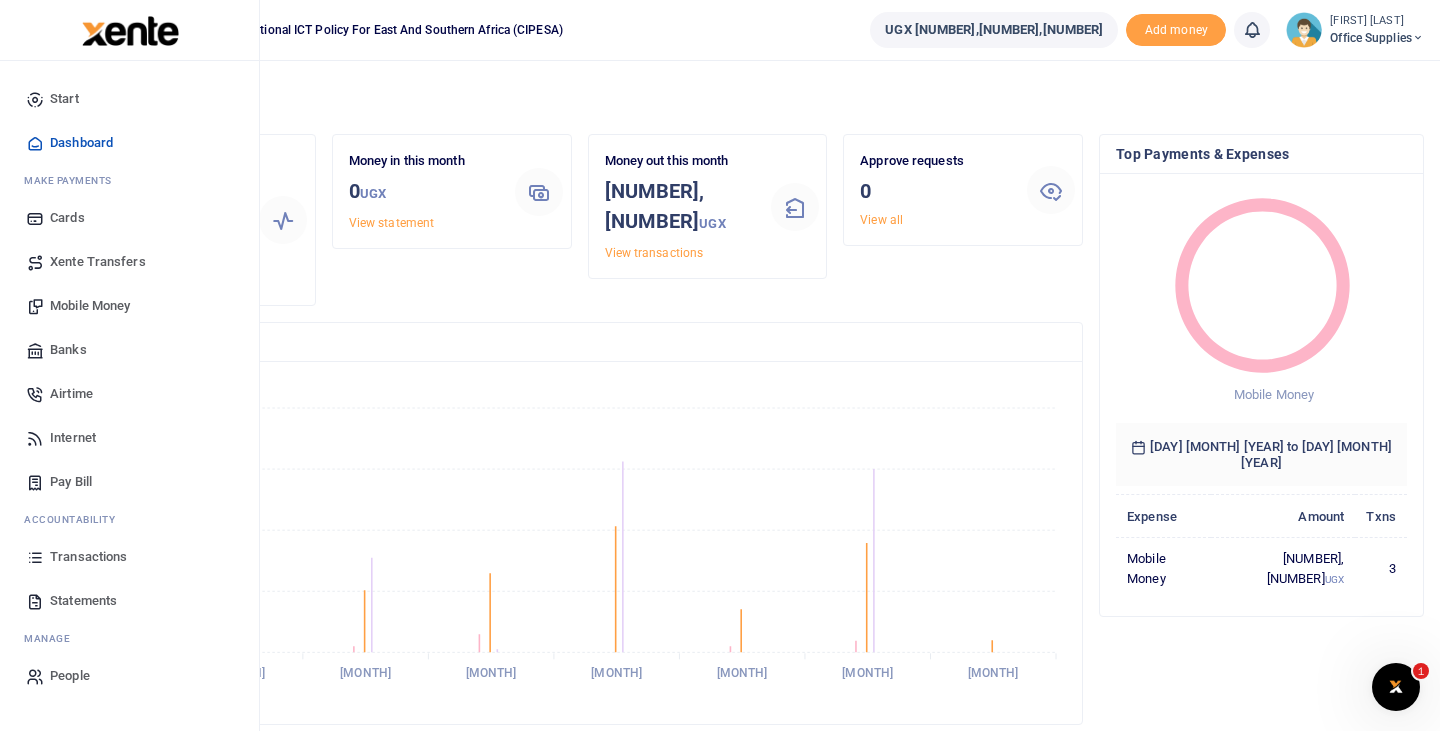 click on "Transactions" at bounding box center (88, 557) 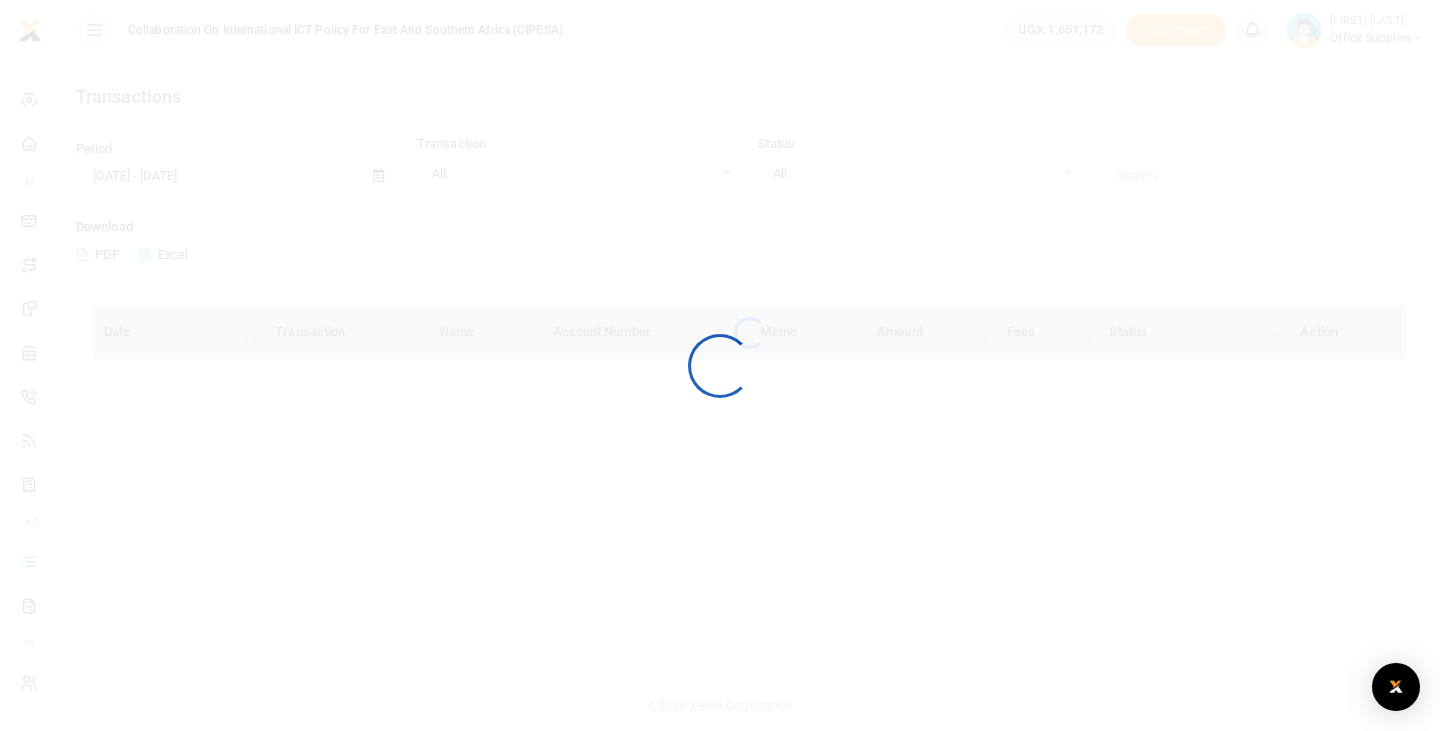 scroll, scrollTop: 0, scrollLeft: 0, axis: both 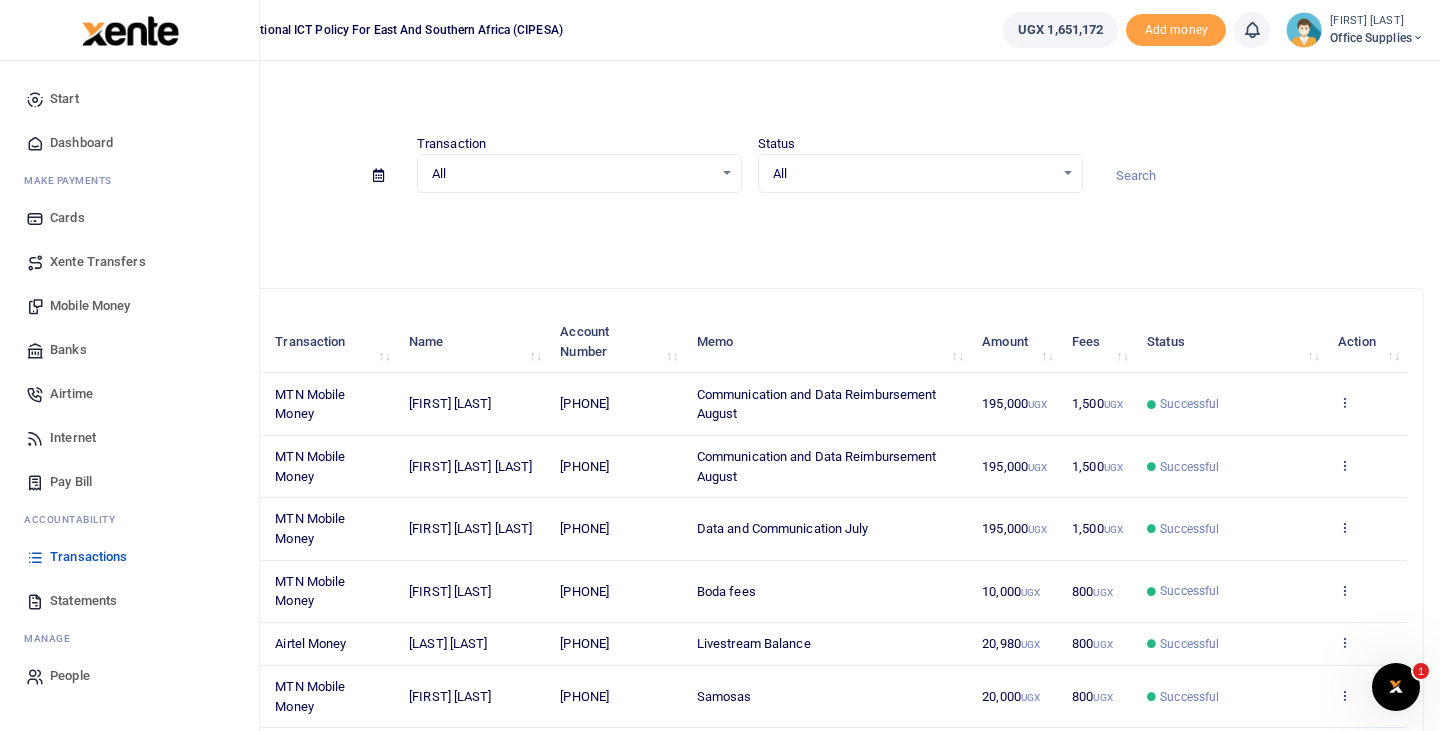 click on "Mobile Money" at bounding box center (90, 306) 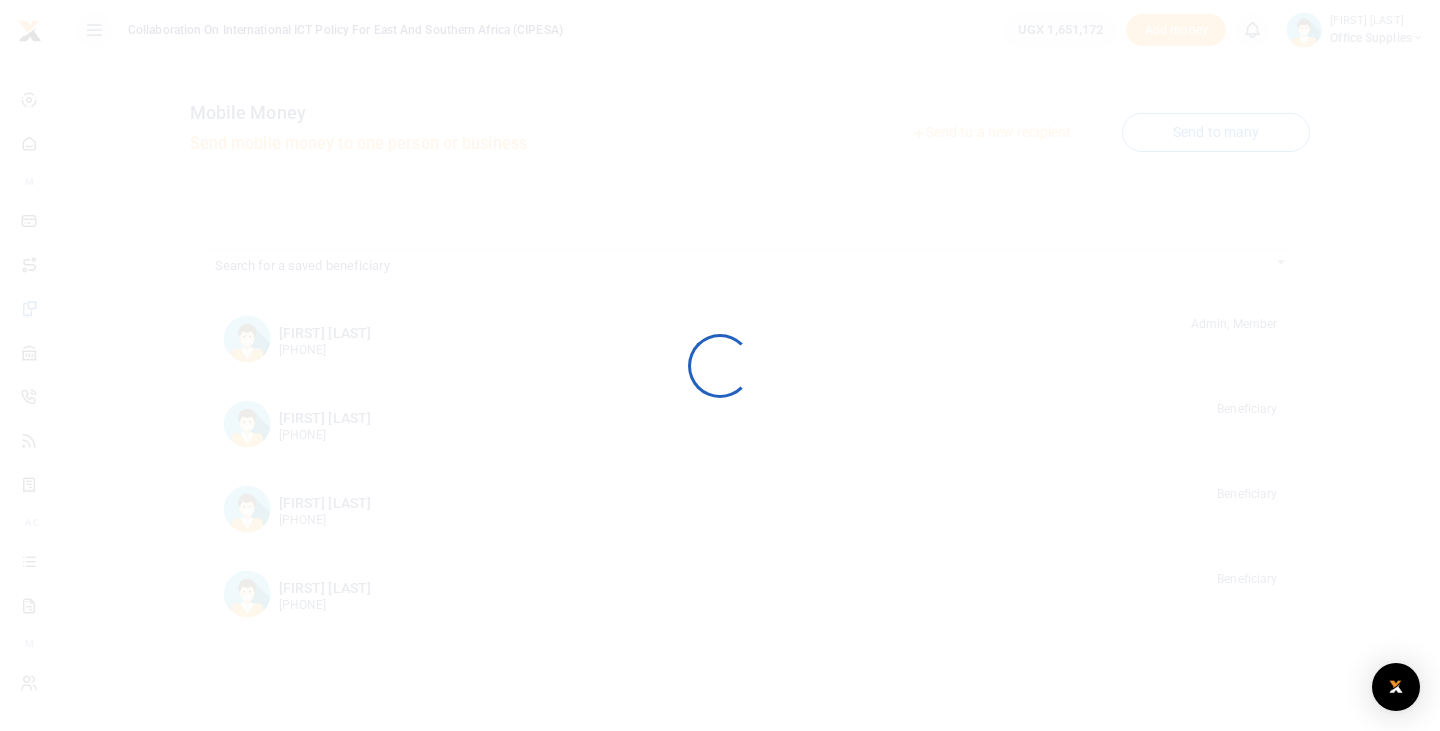 scroll, scrollTop: 0, scrollLeft: 0, axis: both 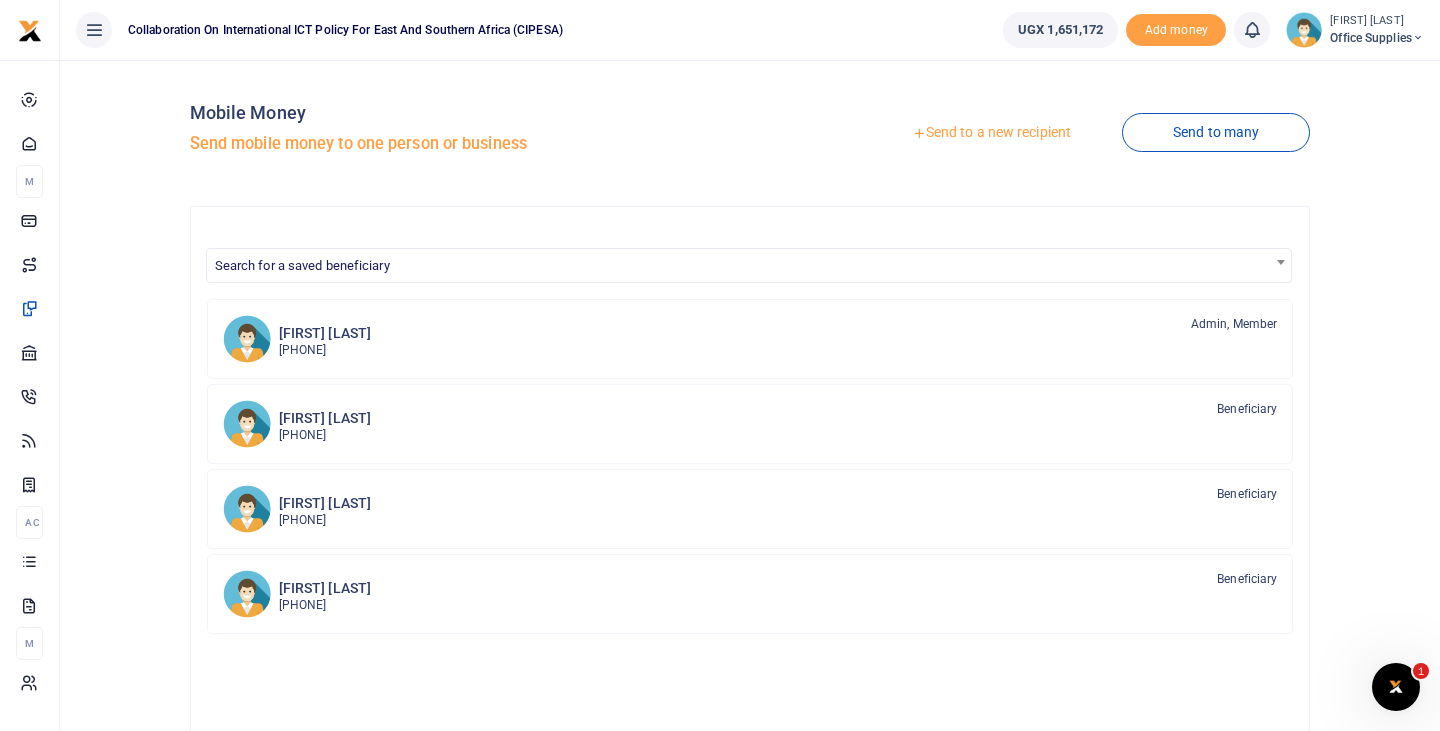 click on "Send to a new recipient" at bounding box center [991, 133] 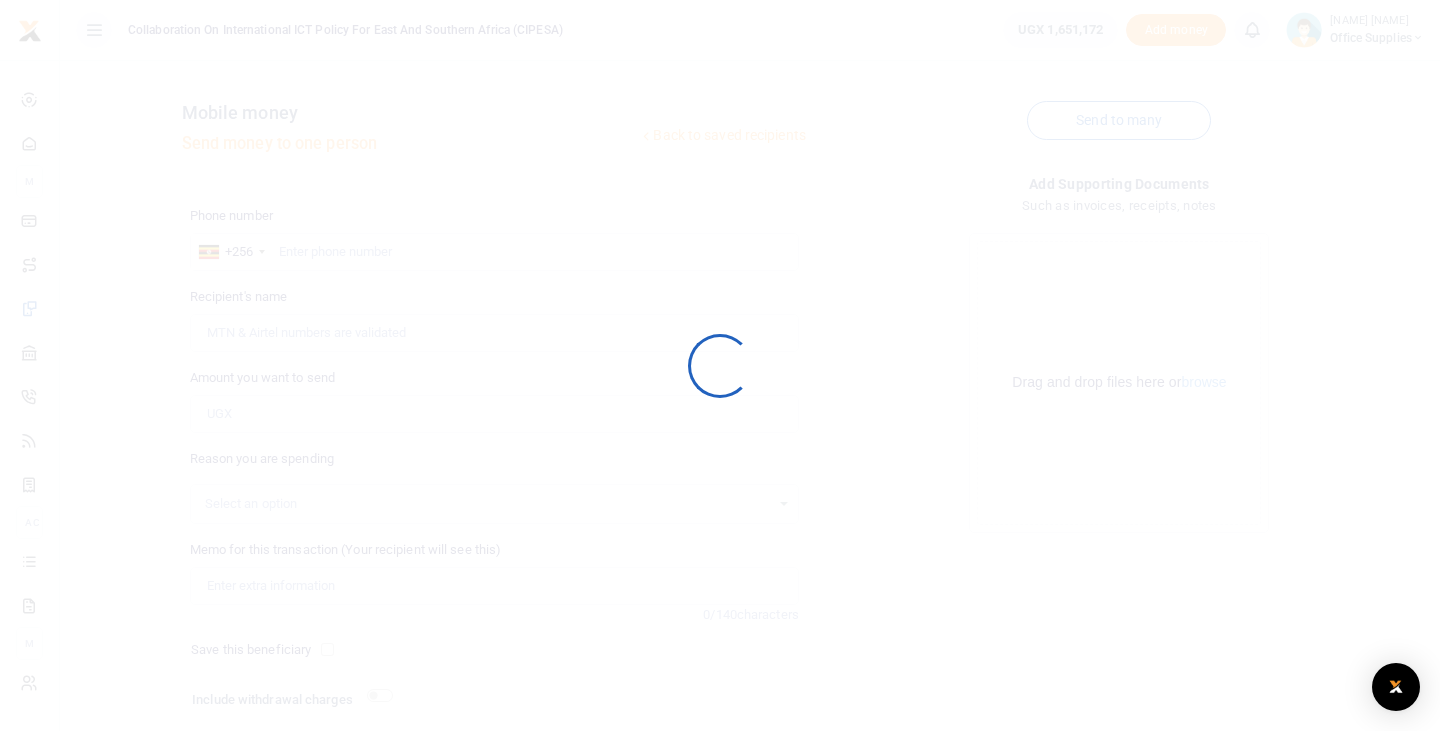 scroll, scrollTop: 0, scrollLeft: 0, axis: both 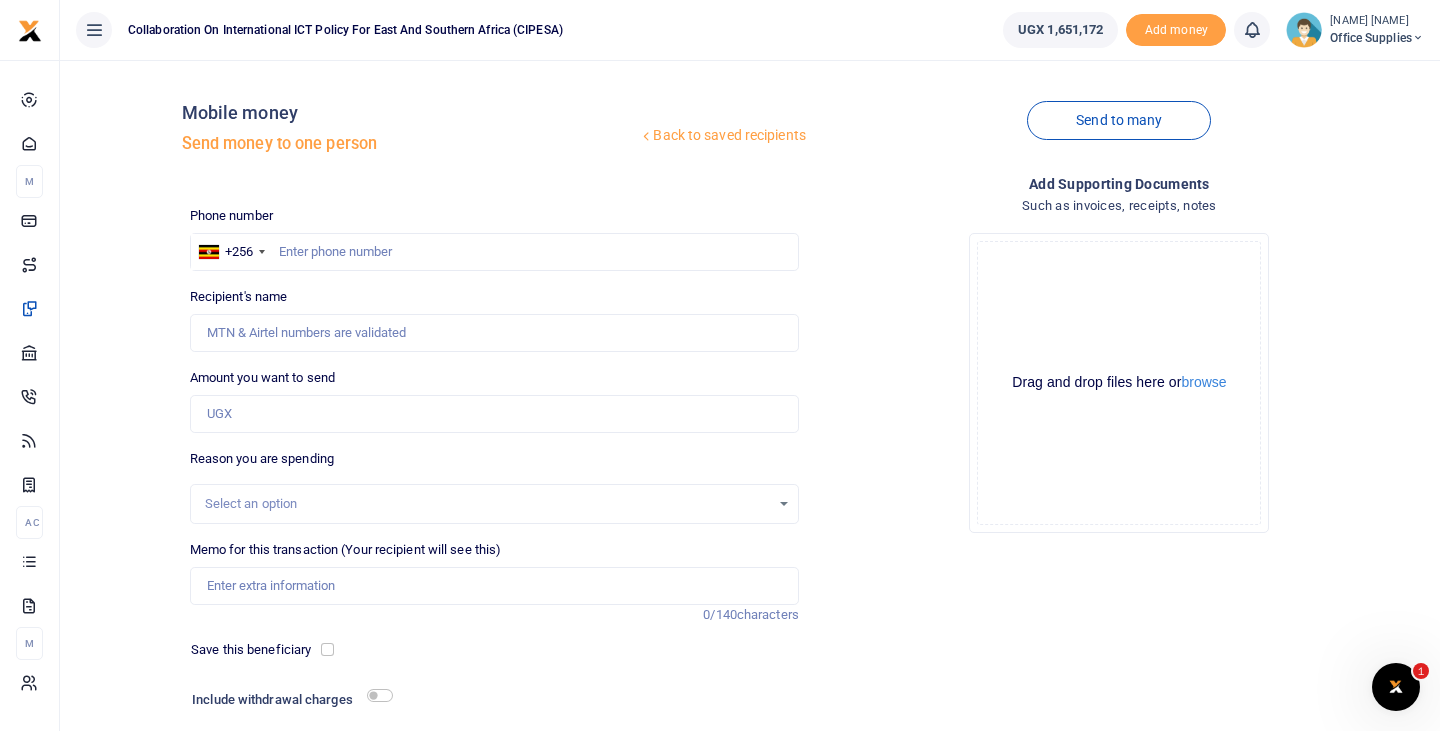 click at bounding box center (720, 365) 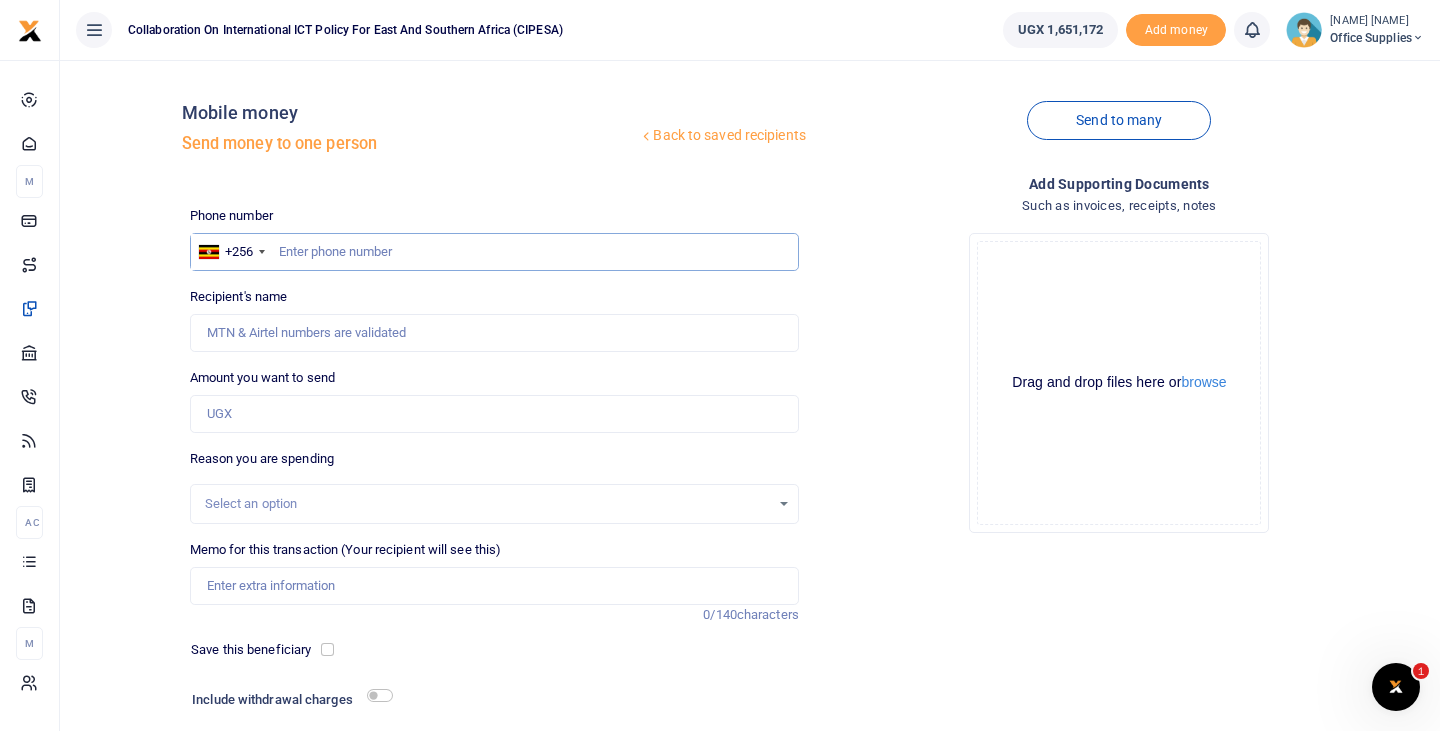 click at bounding box center (494, 252) 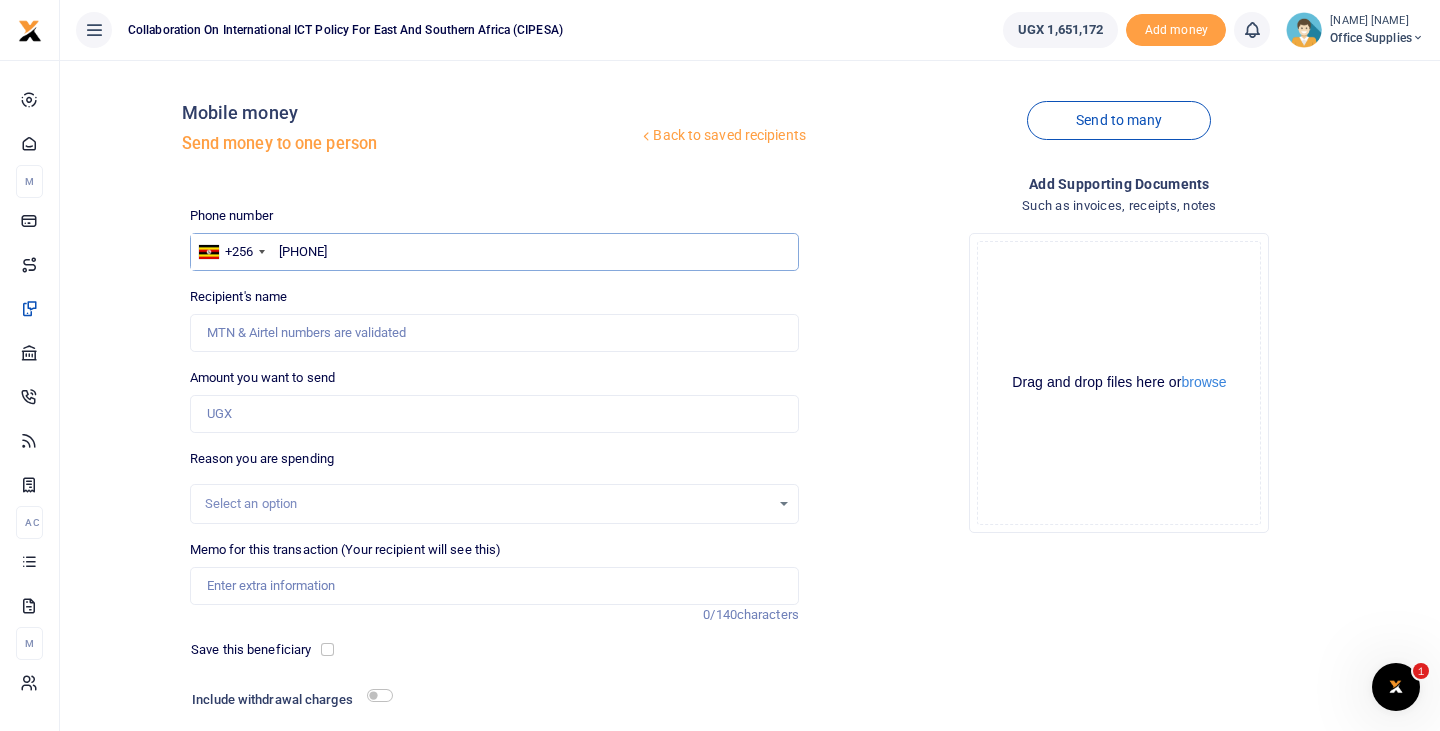 type on "0772406241" 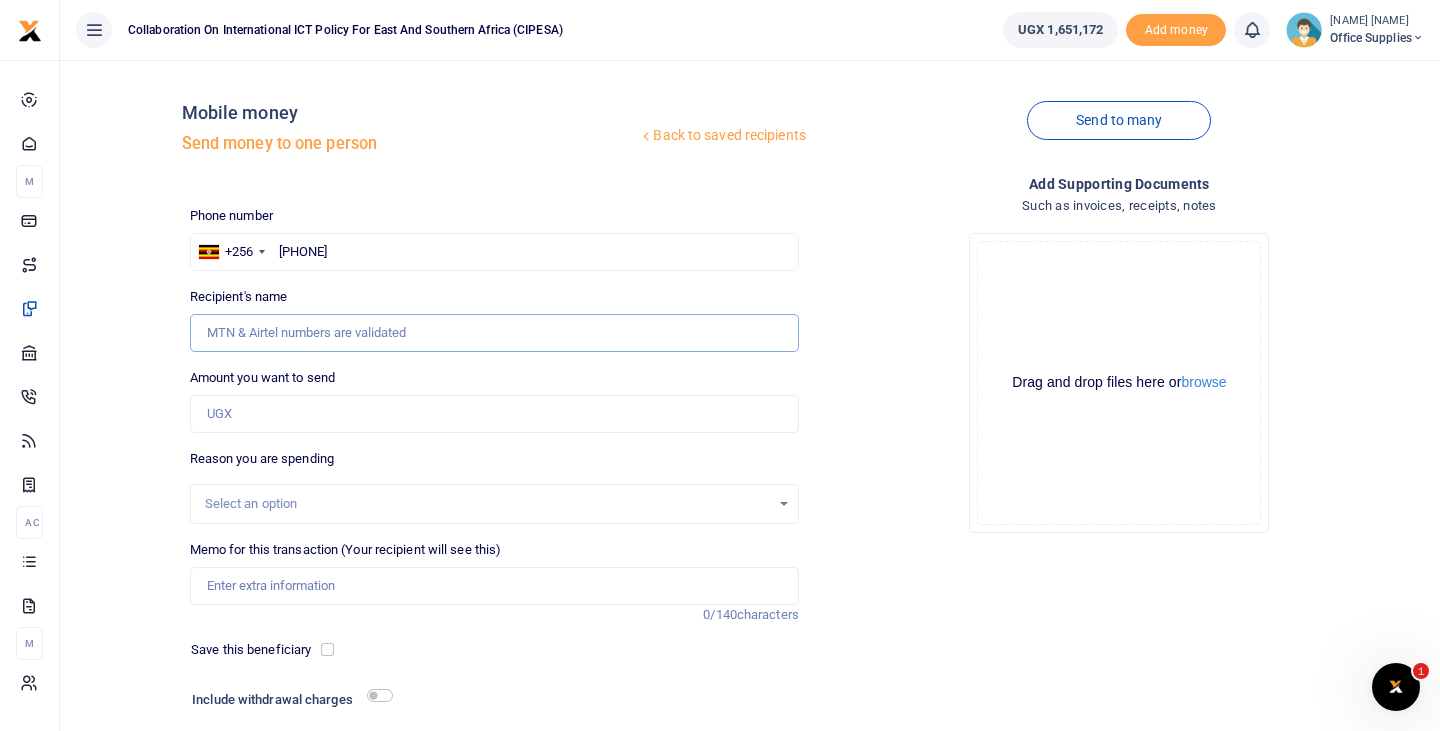 click on "Recipient's name" at bounding box center (494, 333) 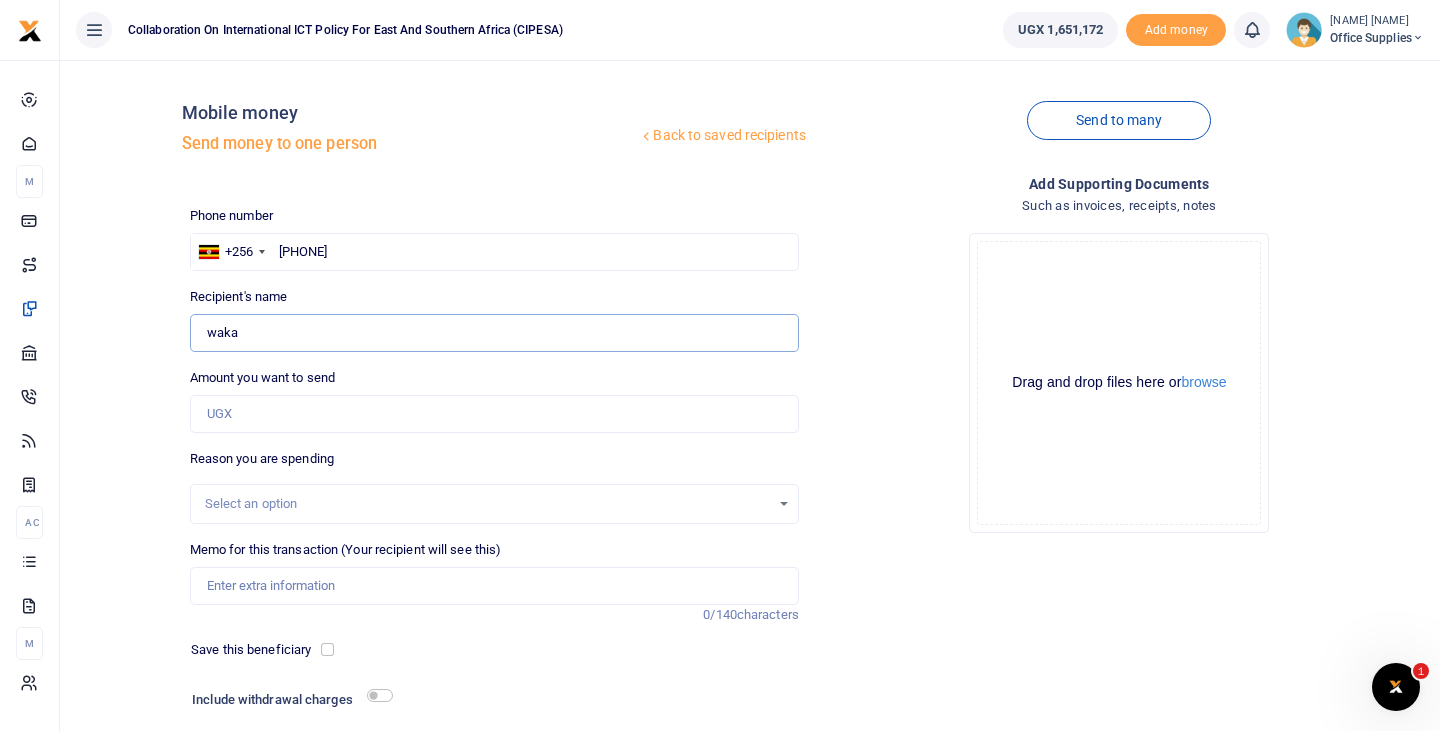 type on "Wakabi Wairagala" 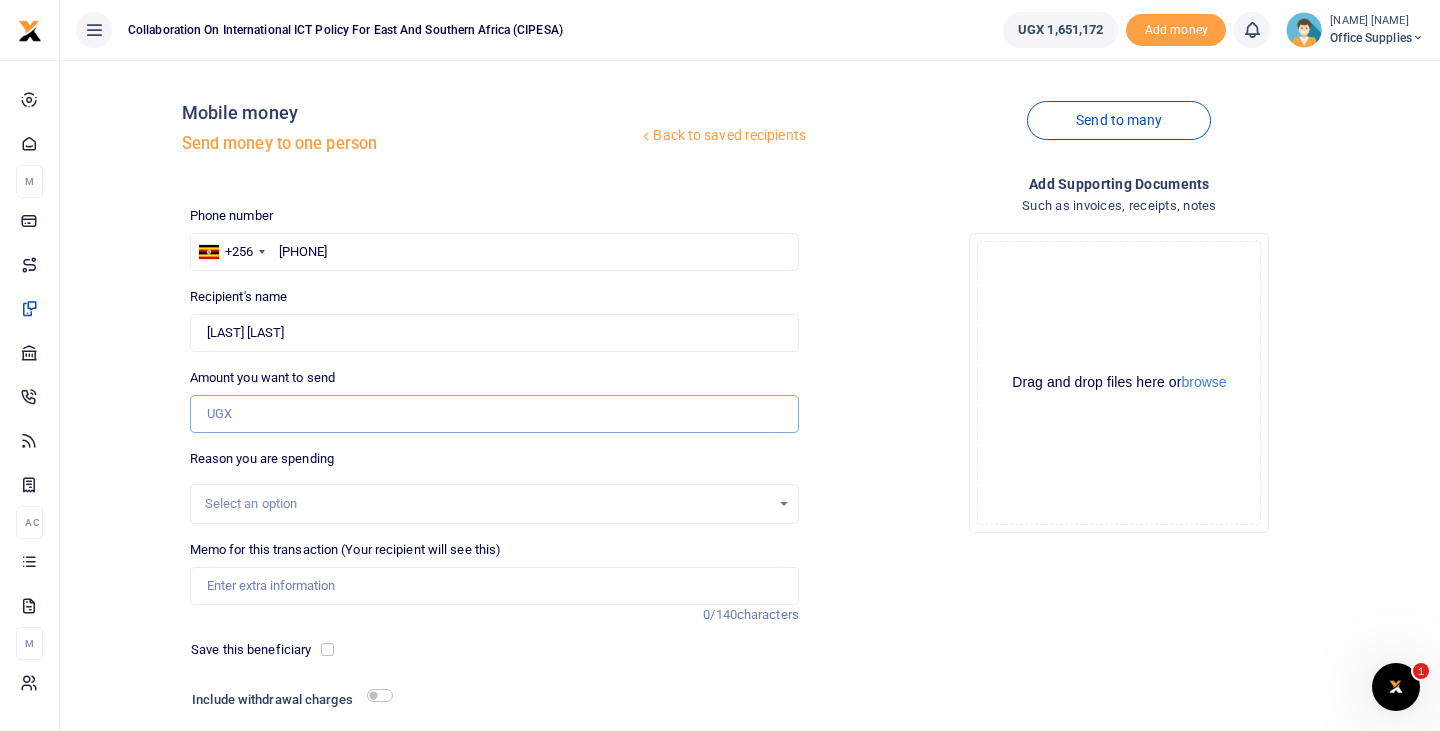 click on "Amount you want to send" at bounding box center (494, 414) 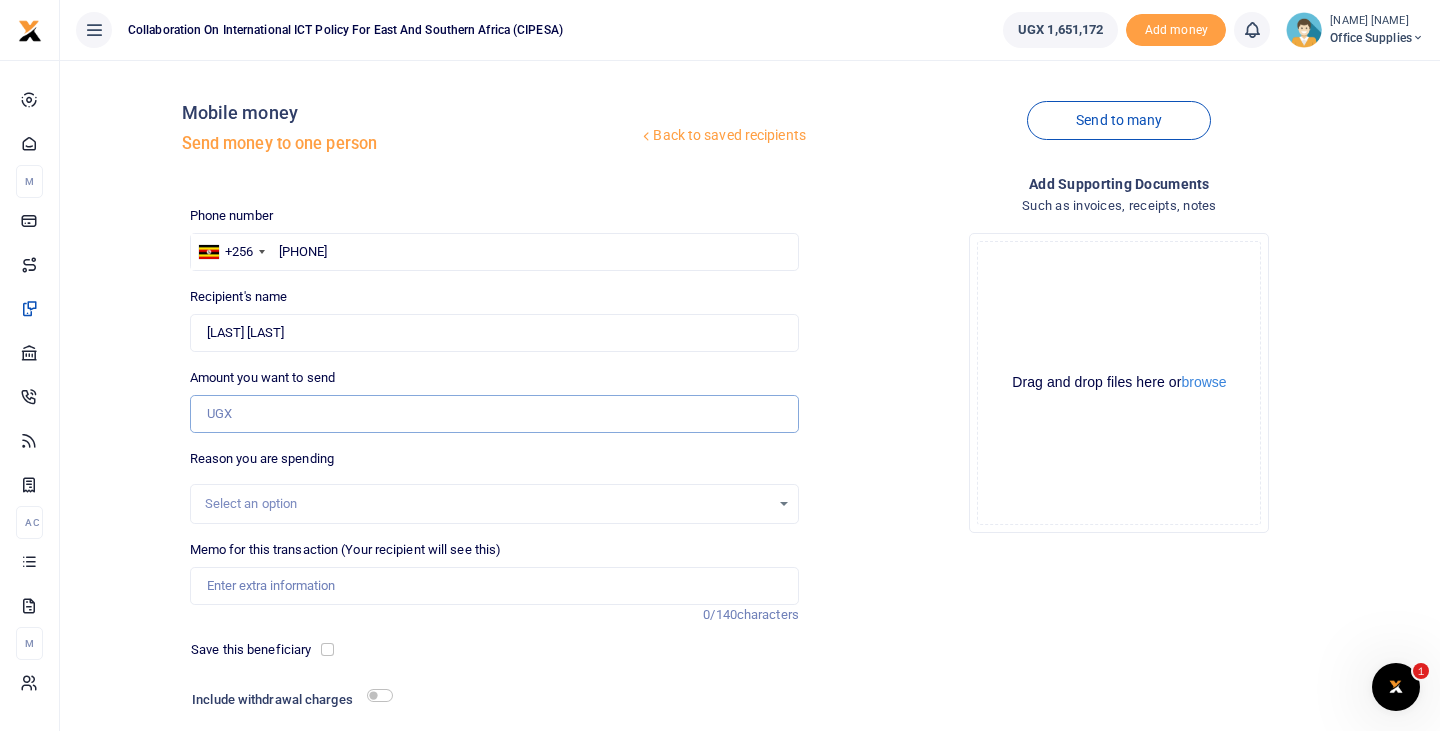 type on "100,000" 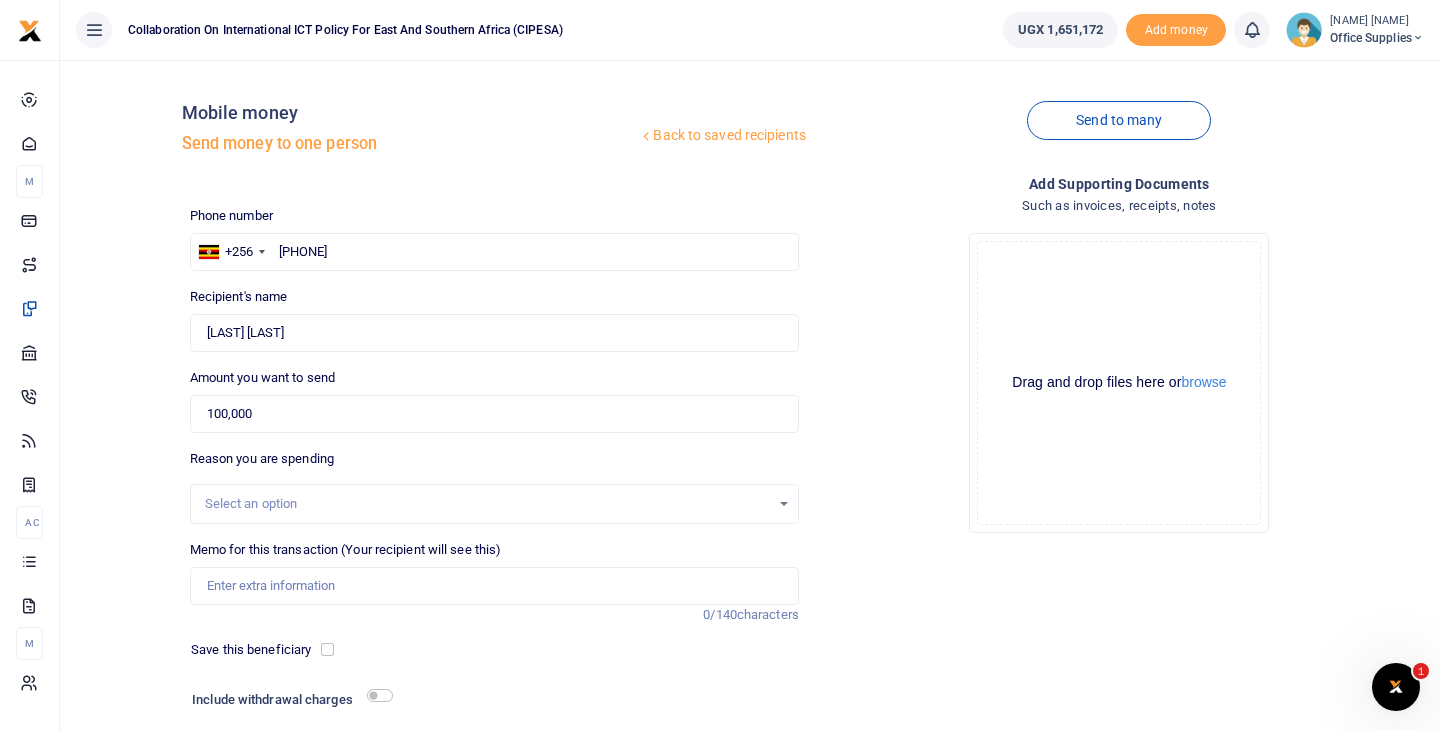 click on "Select an option" at bounding box center [487, 504] 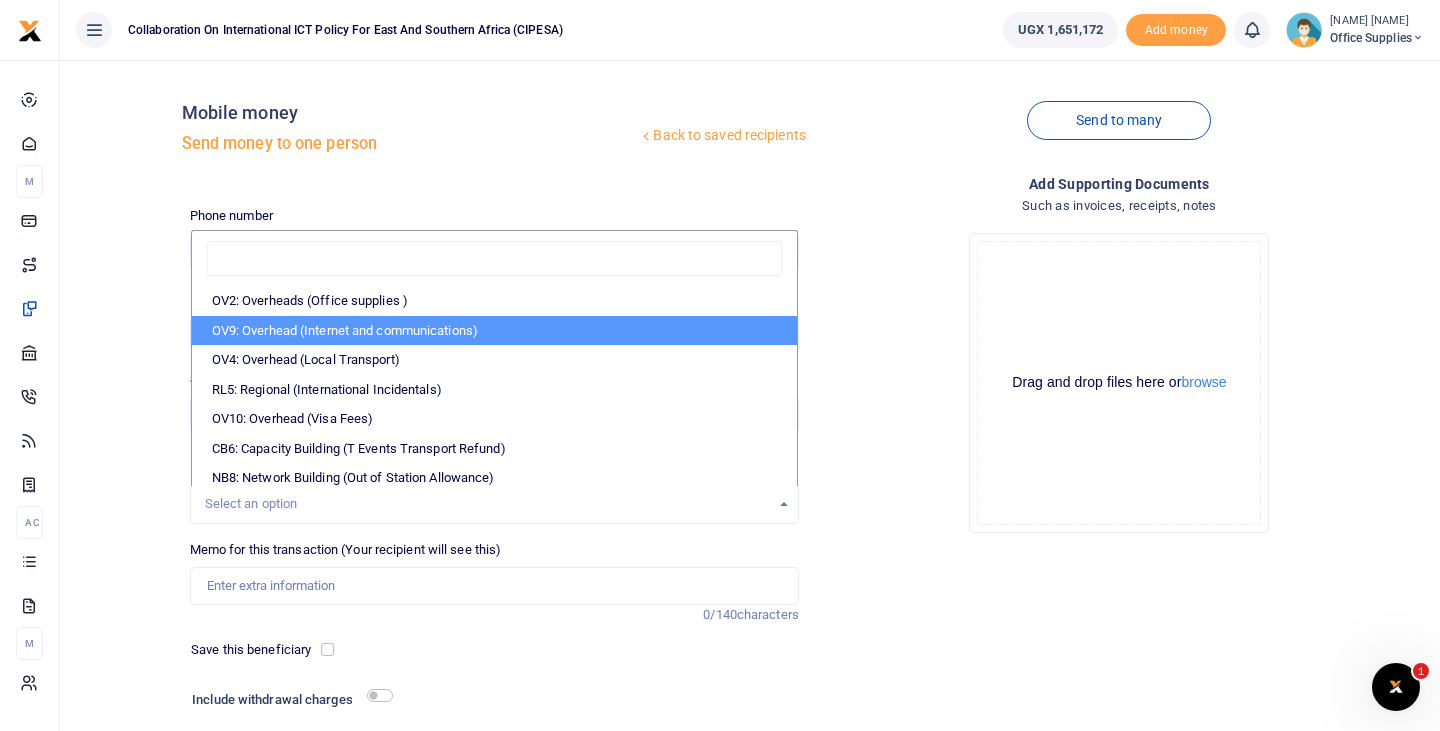 click on "OV9: Overhead (Internet and communications)" at bounding box center [494, 331] 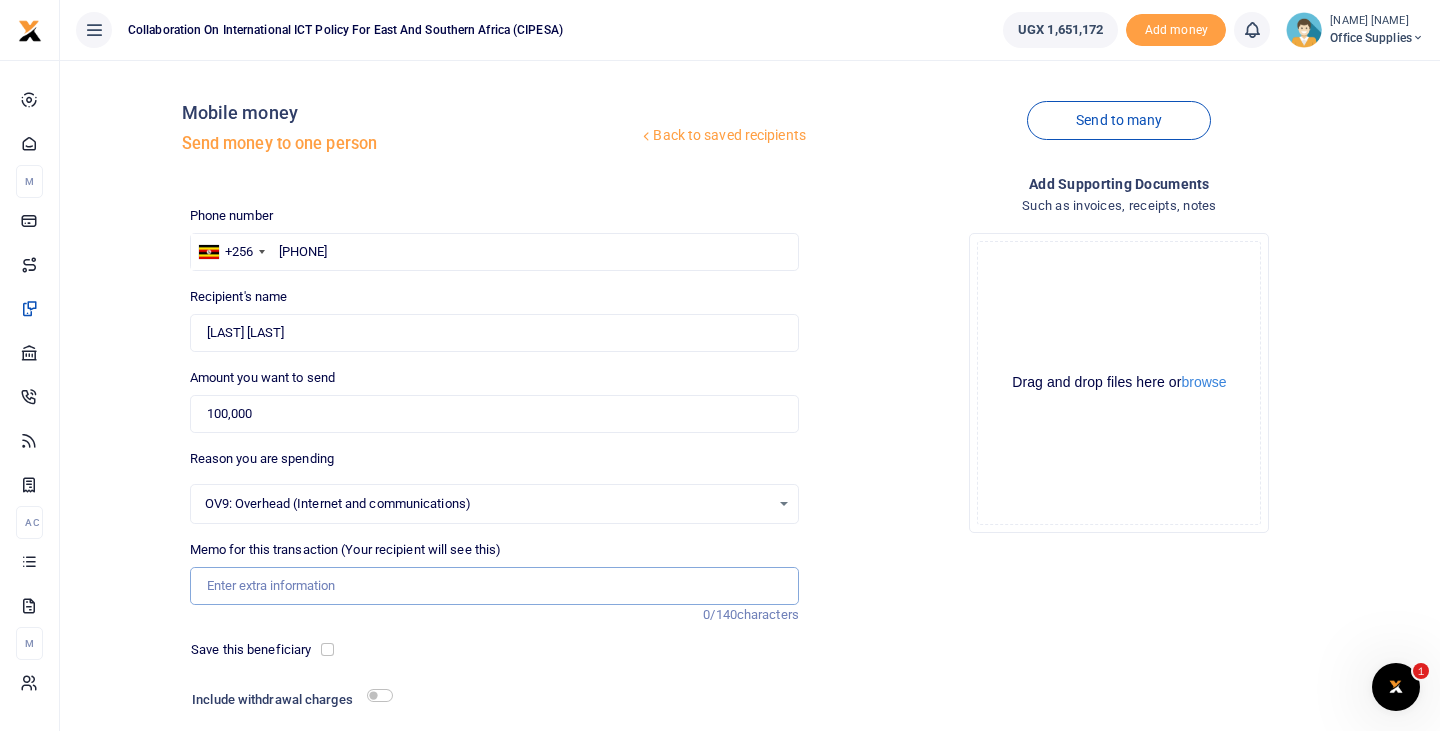 click on "Memo for this transaction (Your recipient will see this)" at bounding box center [494, 586] 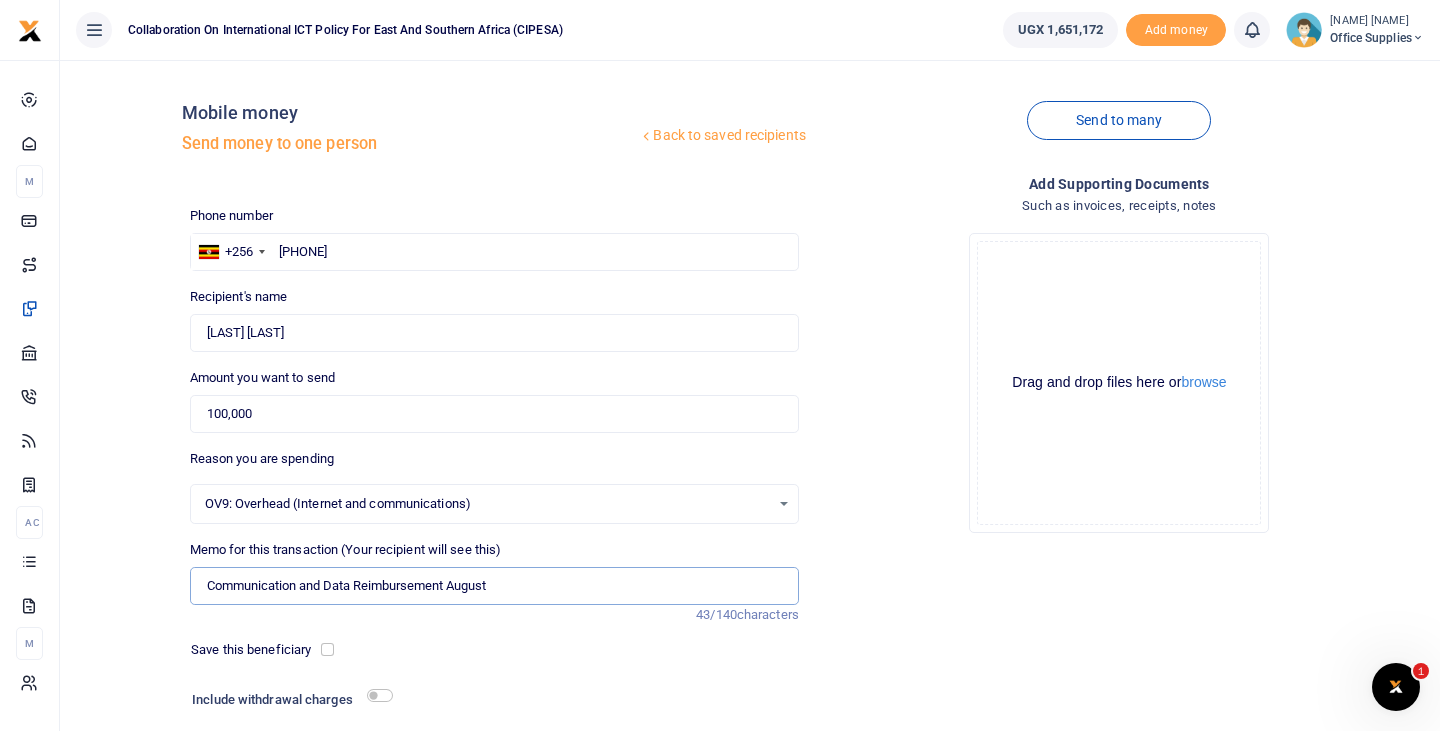 type on "Communication and Data Reimbursement August" 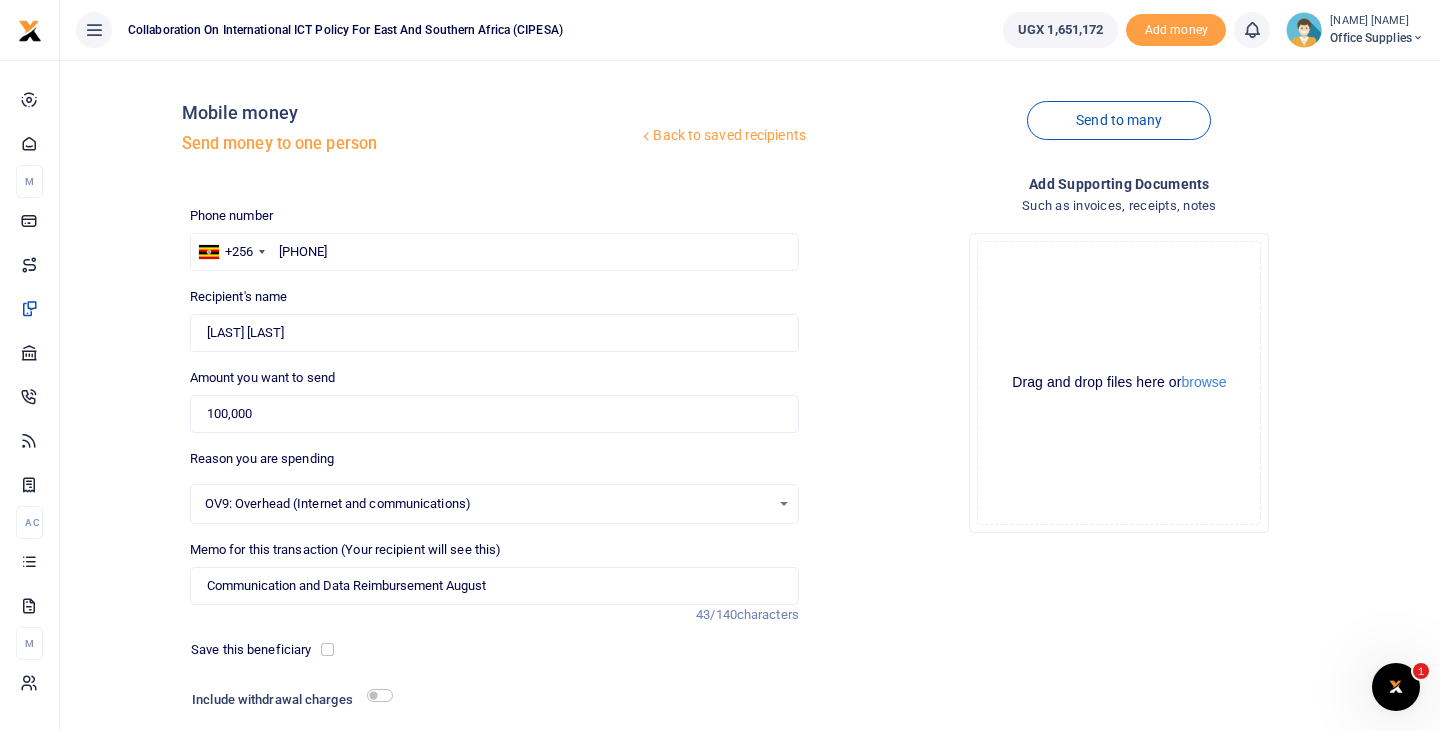 click on "Drop your files here Drag and drop files here or  browse Powered by  Uppy" at bounding box center [1119, 383] 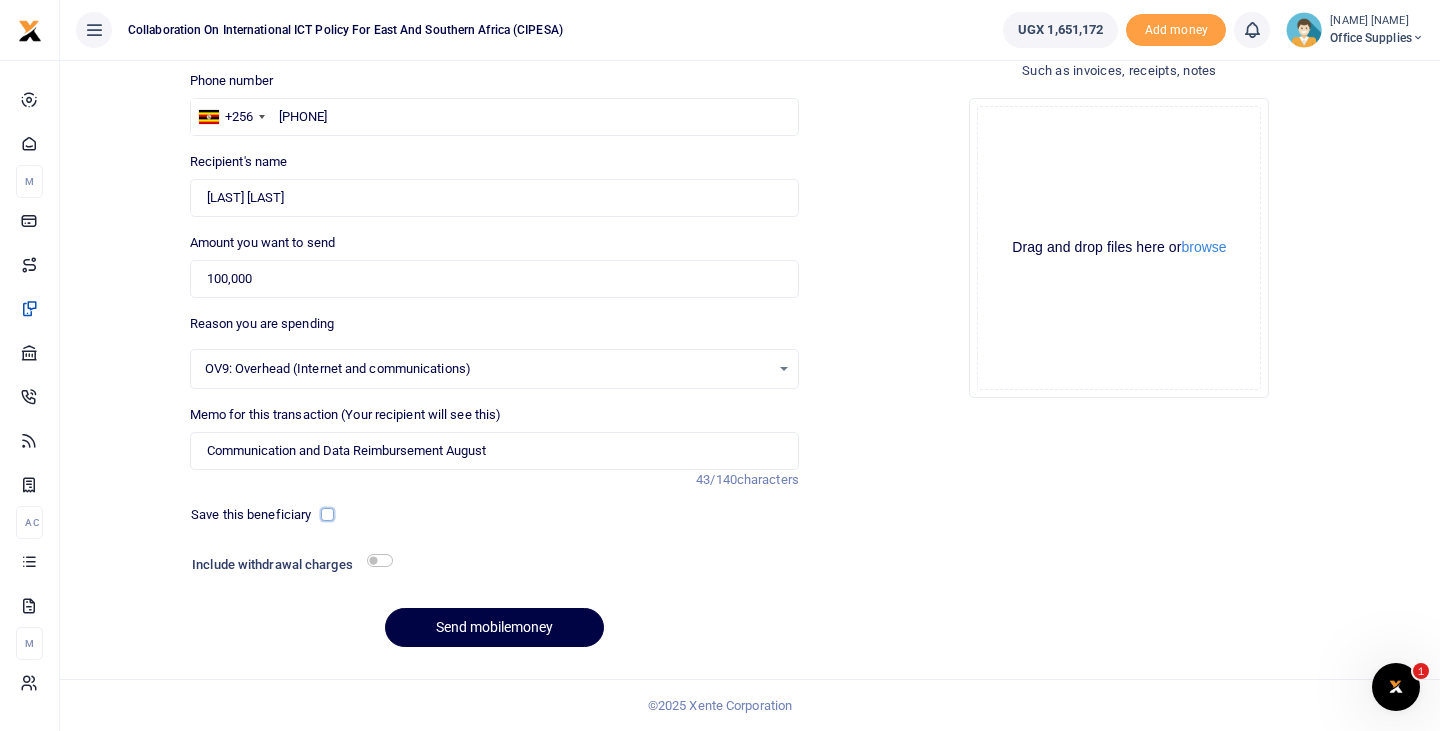 click at bounding box center [327, 514] 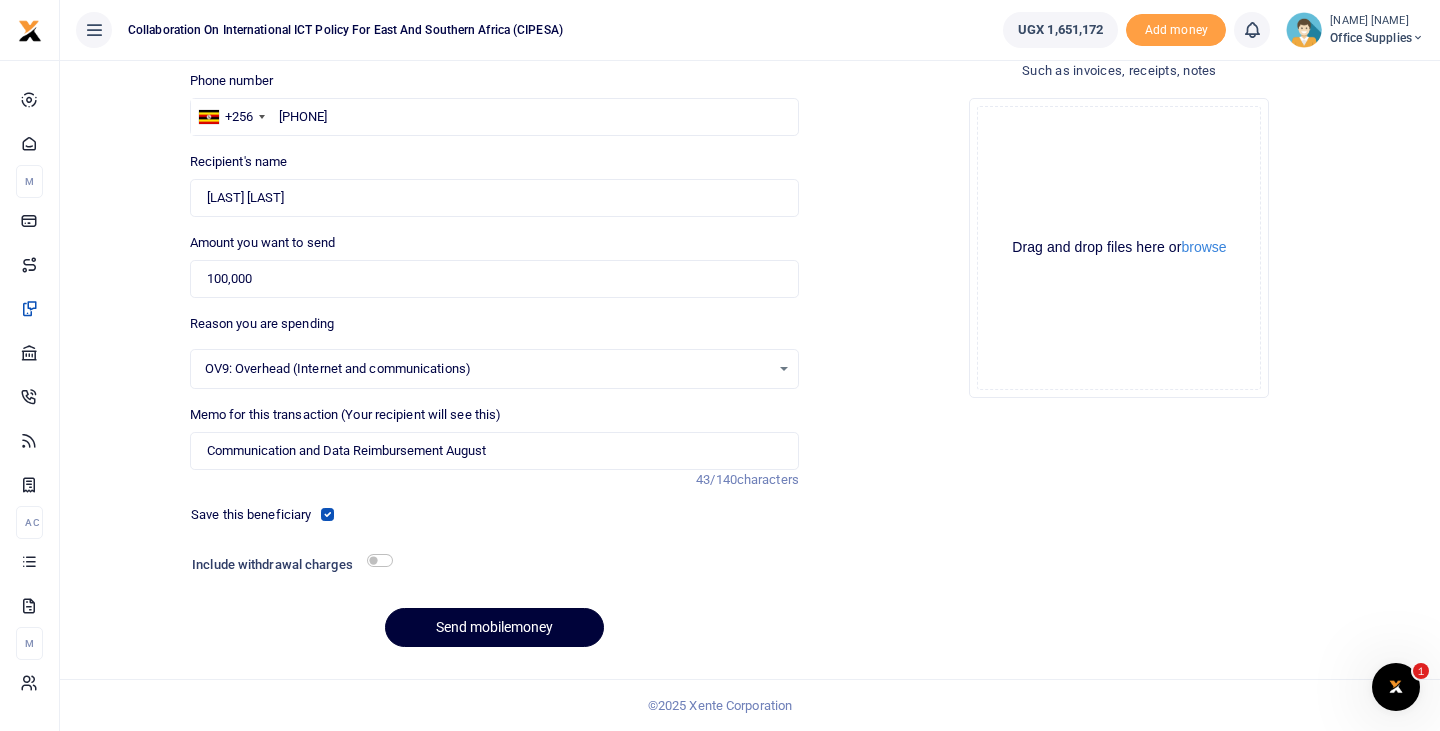 click on "Send mobilemoney" at bounding box center (494, 627) 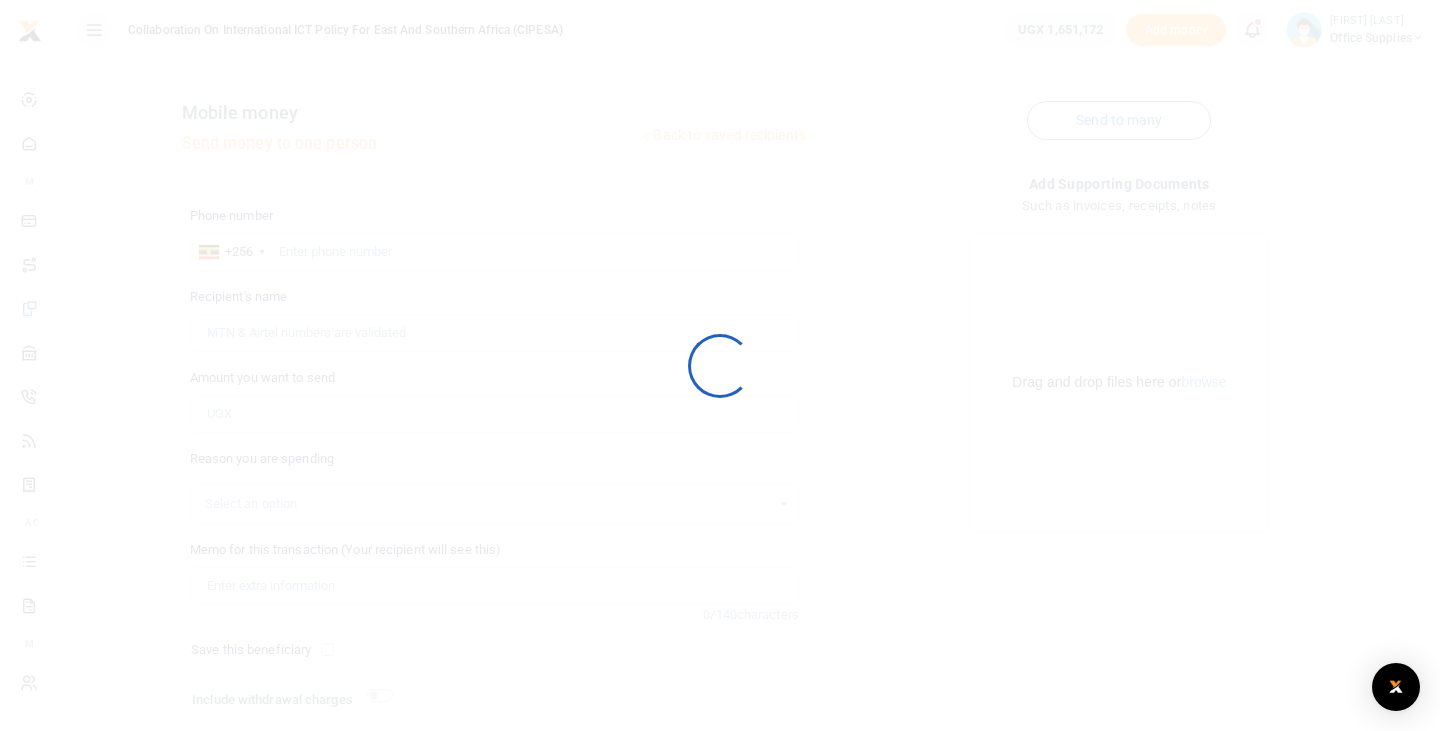 scroll, scrollTop: 135, scrollLeft: 0, axis: vertical 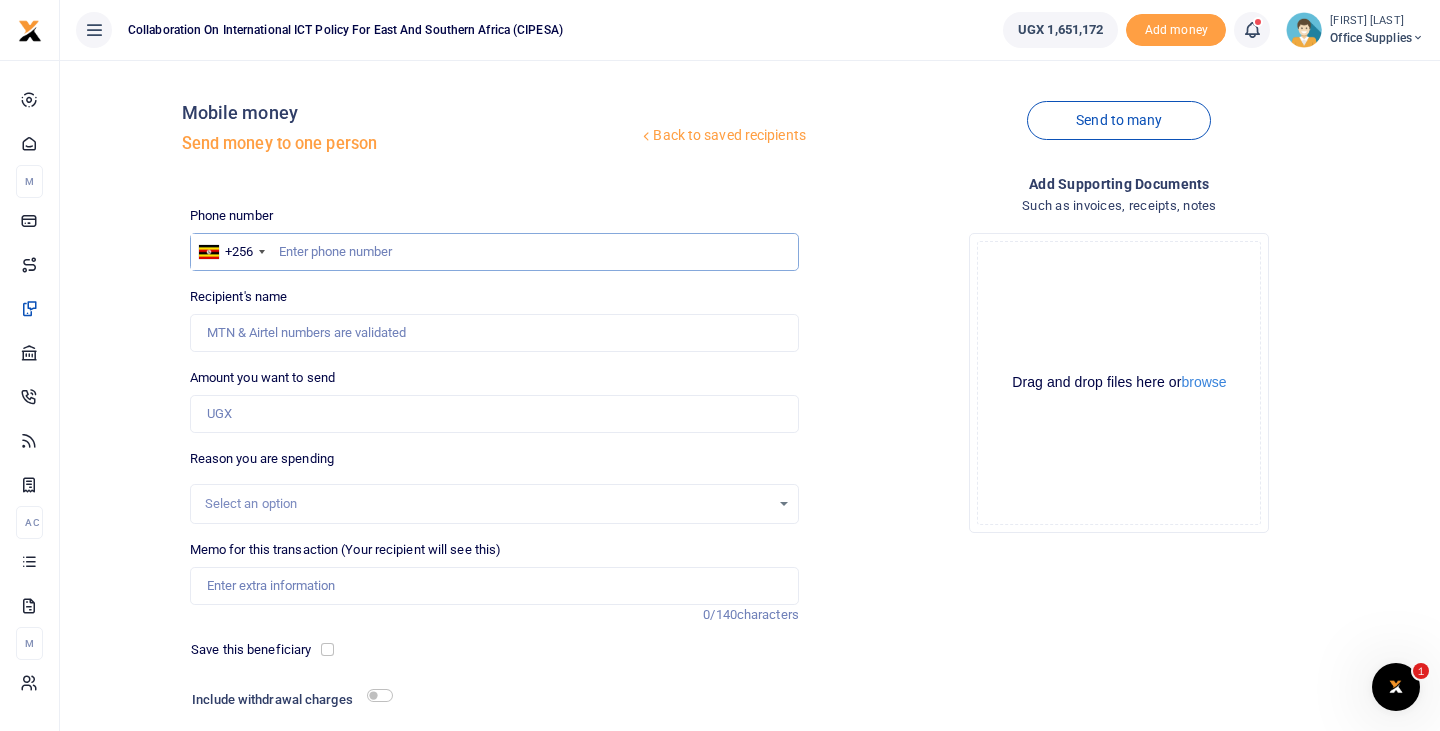 click at bounding box center [494, 252] 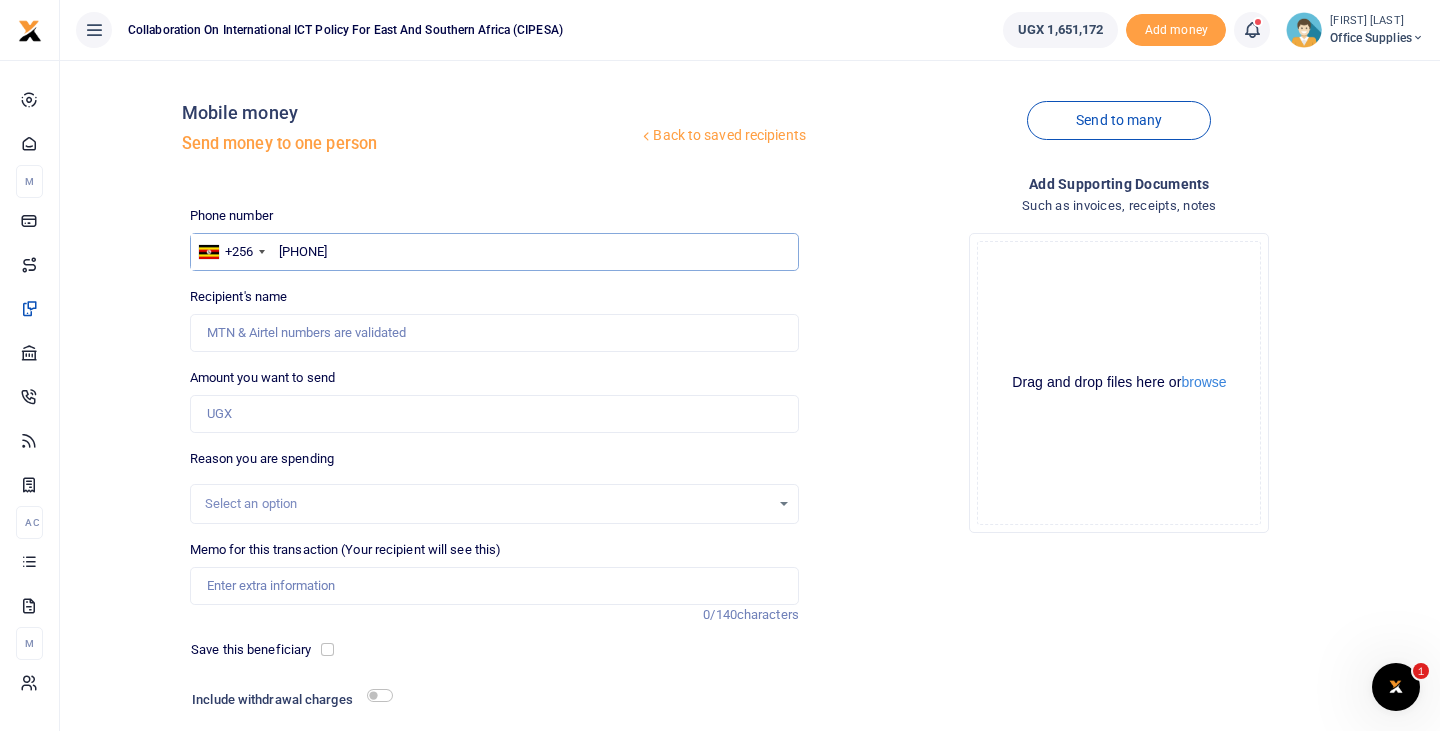 type on "[PHONE]" 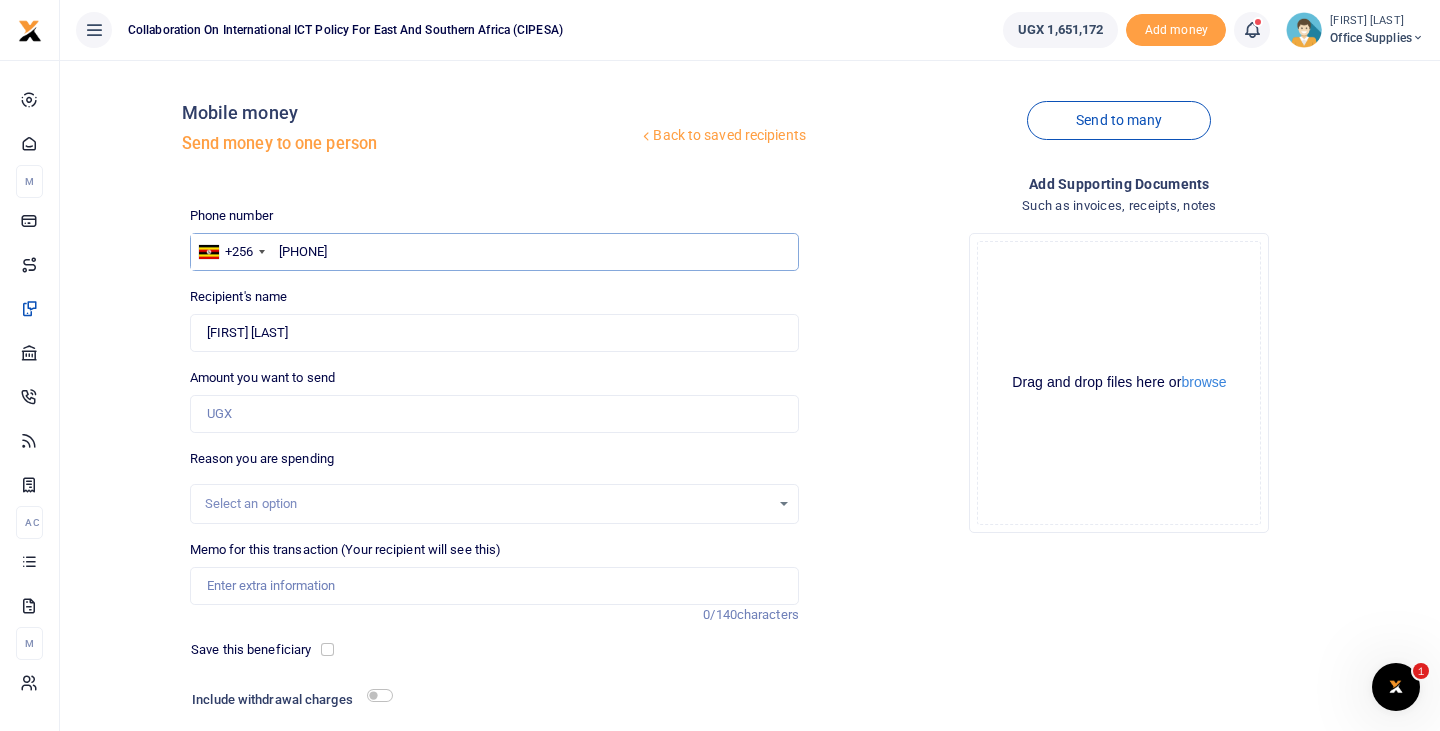 type on "[PHONE]" 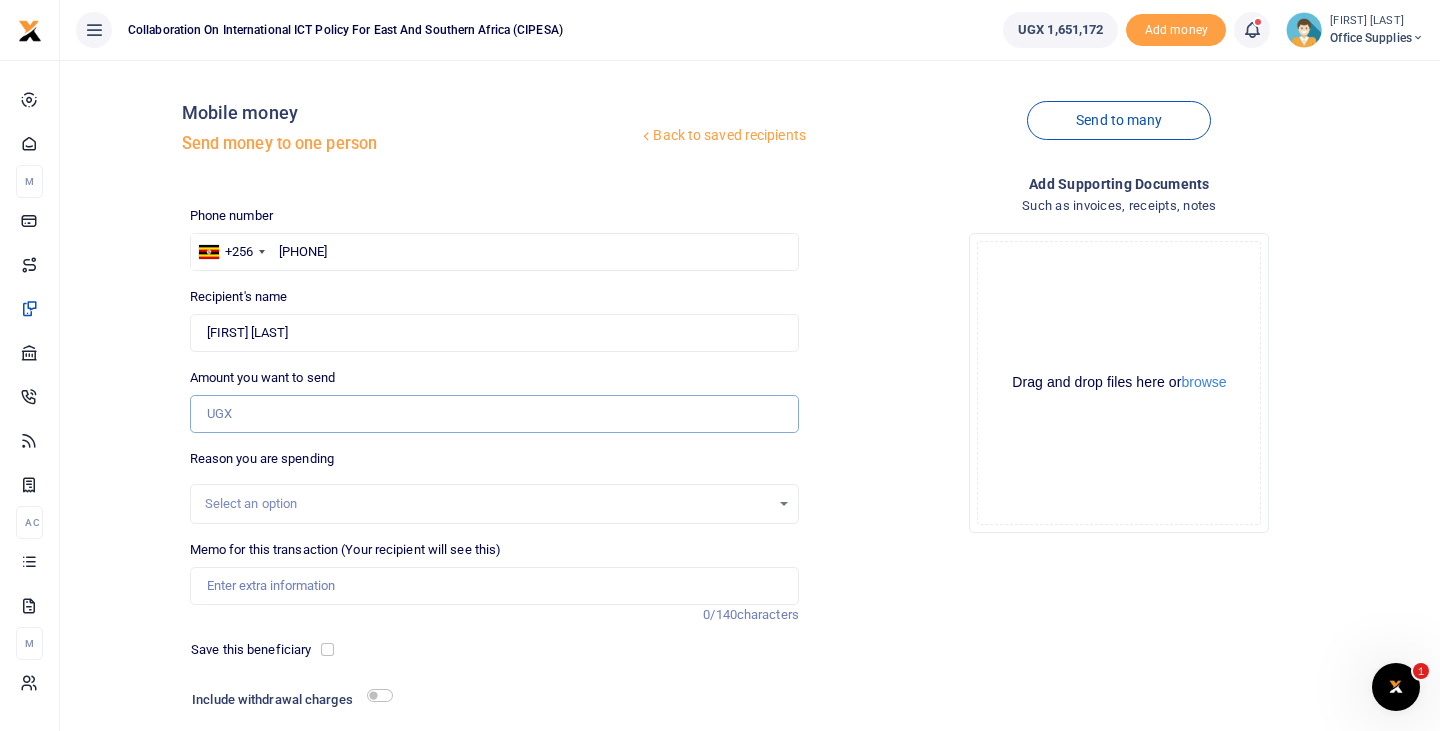 click on "Amount you want to send" at bounding box center [494, 414] 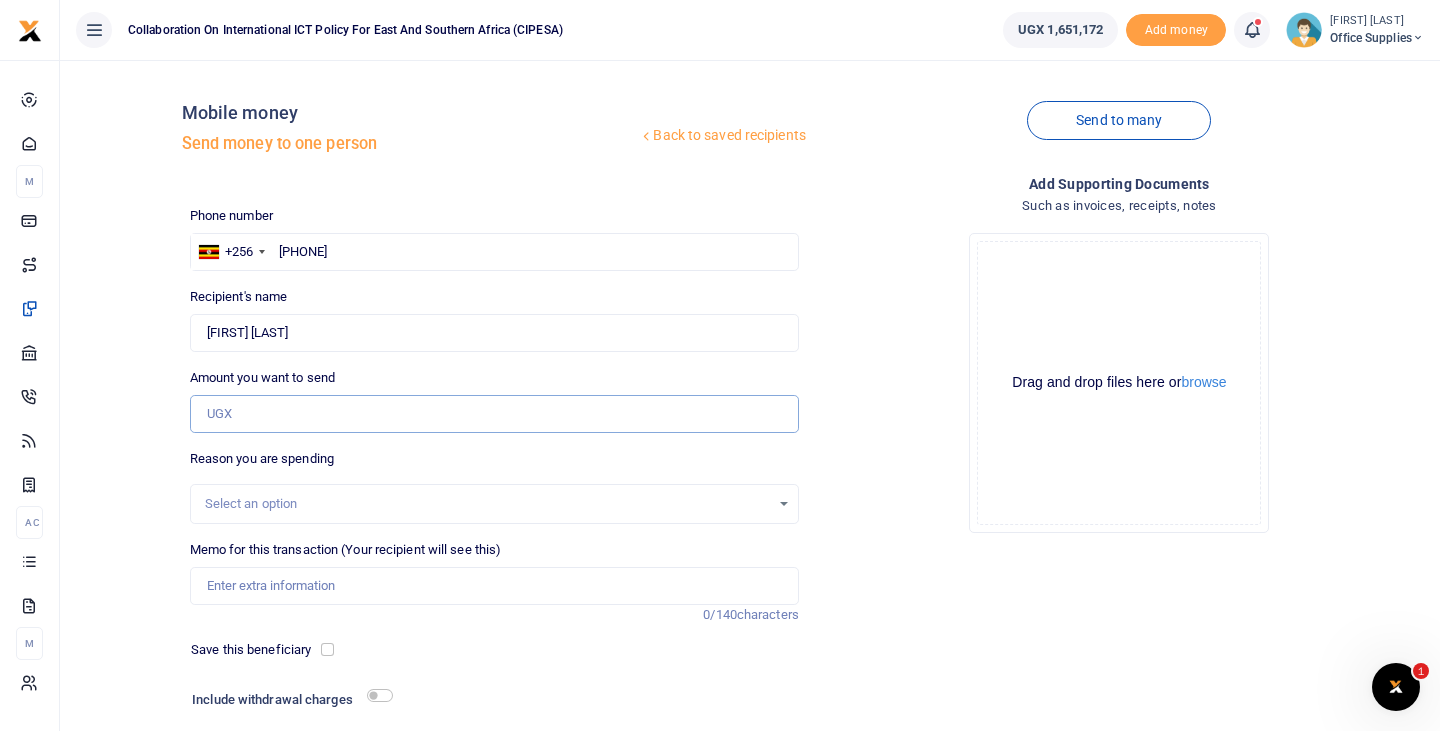type on "100,000" 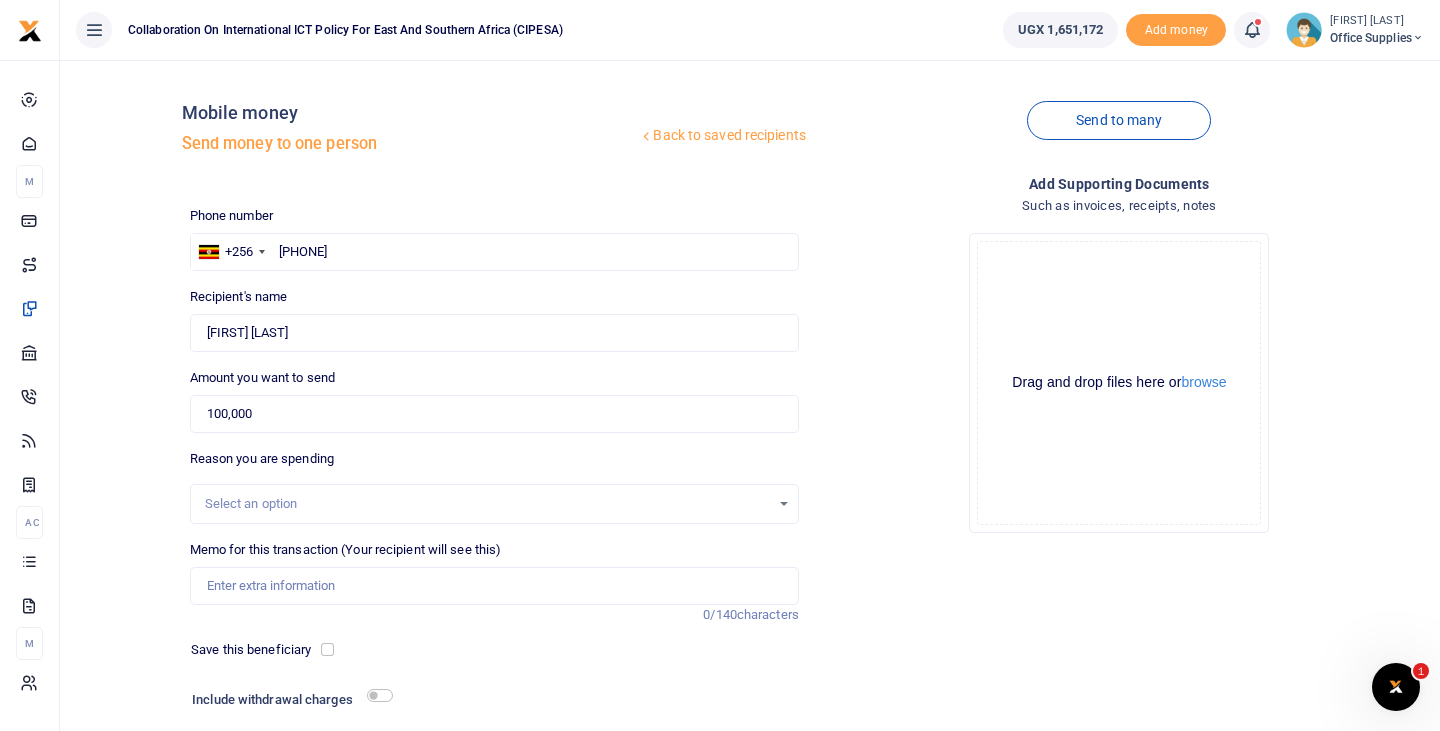 click on "Select an option" at bounding box center [487, 504] 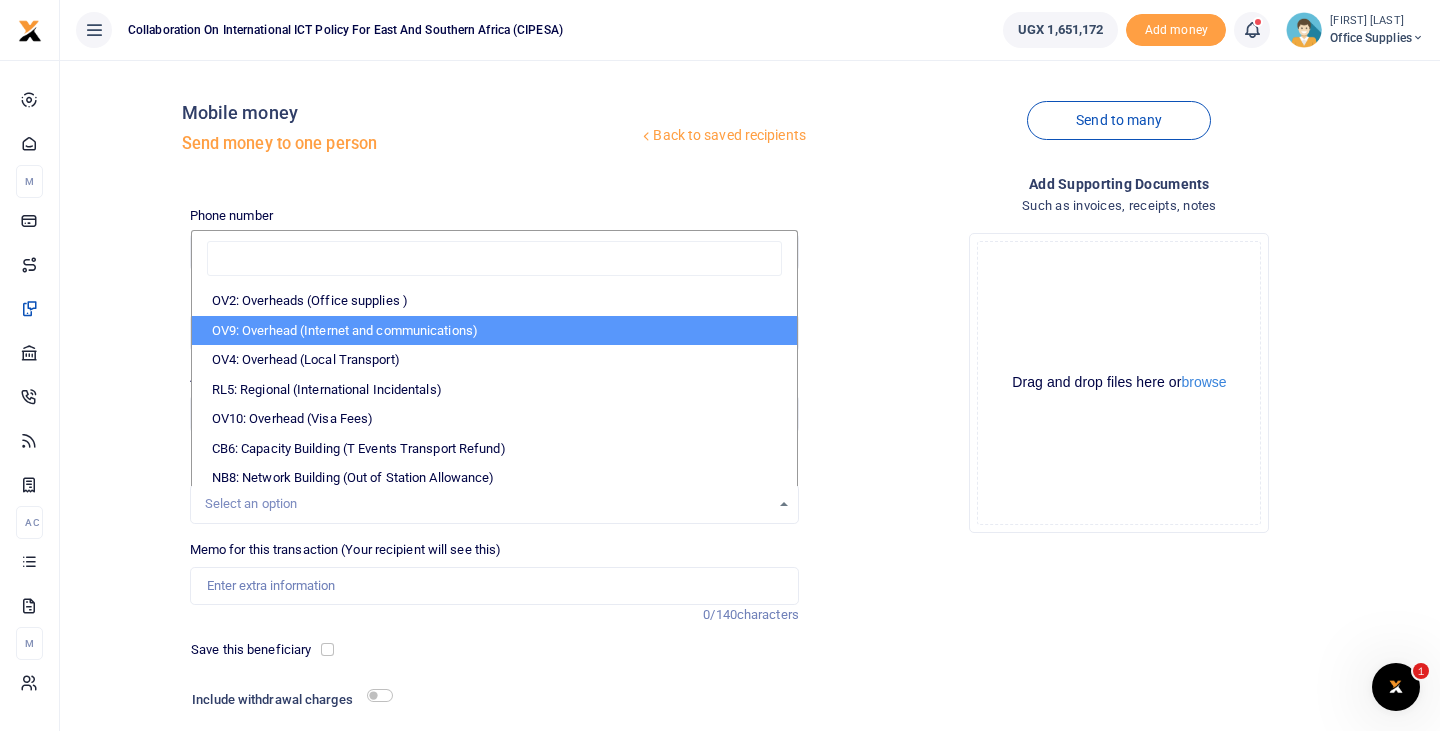 click on "OV9: Overhead (Internet and communications)" at bounding box center (494, 331) 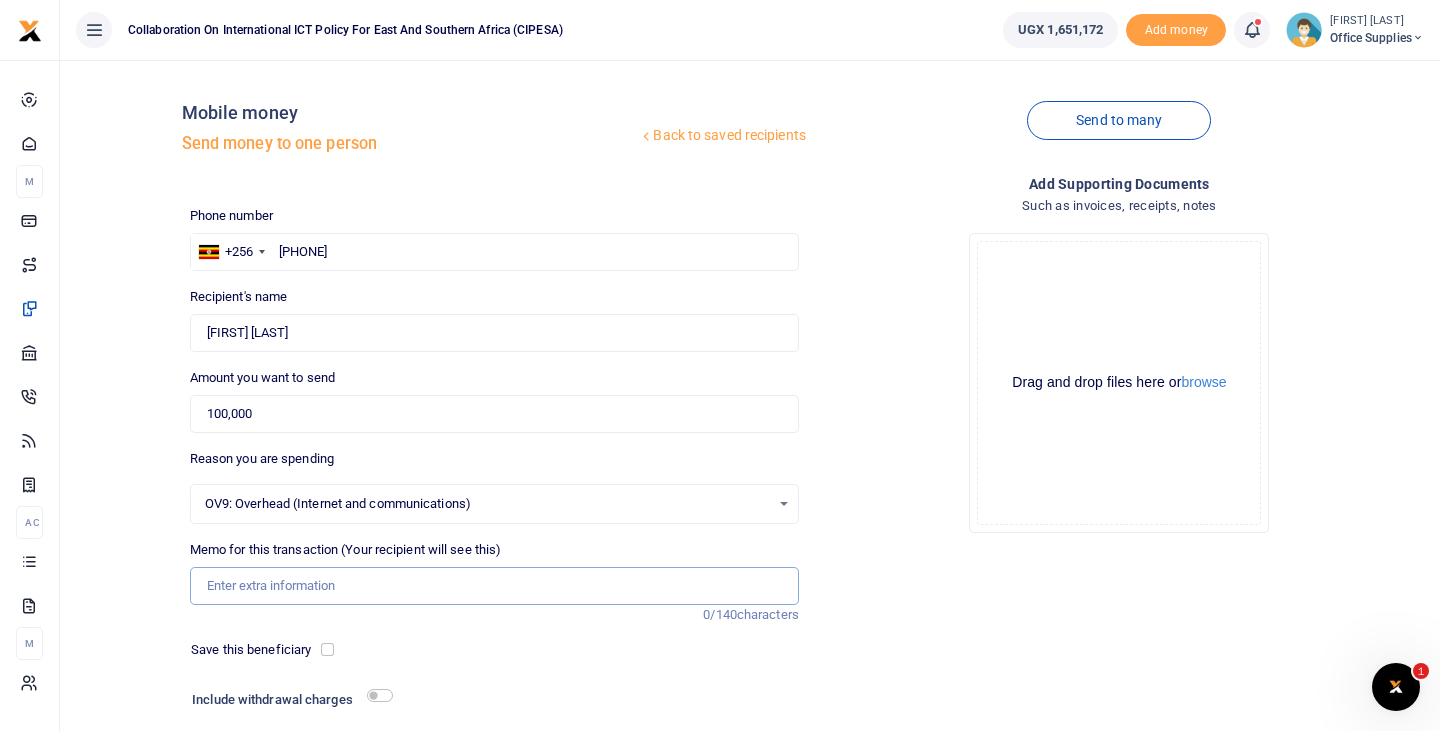 click on "Memo for this transaction (Your recipient will see this)" at bounding box center [494, 586] 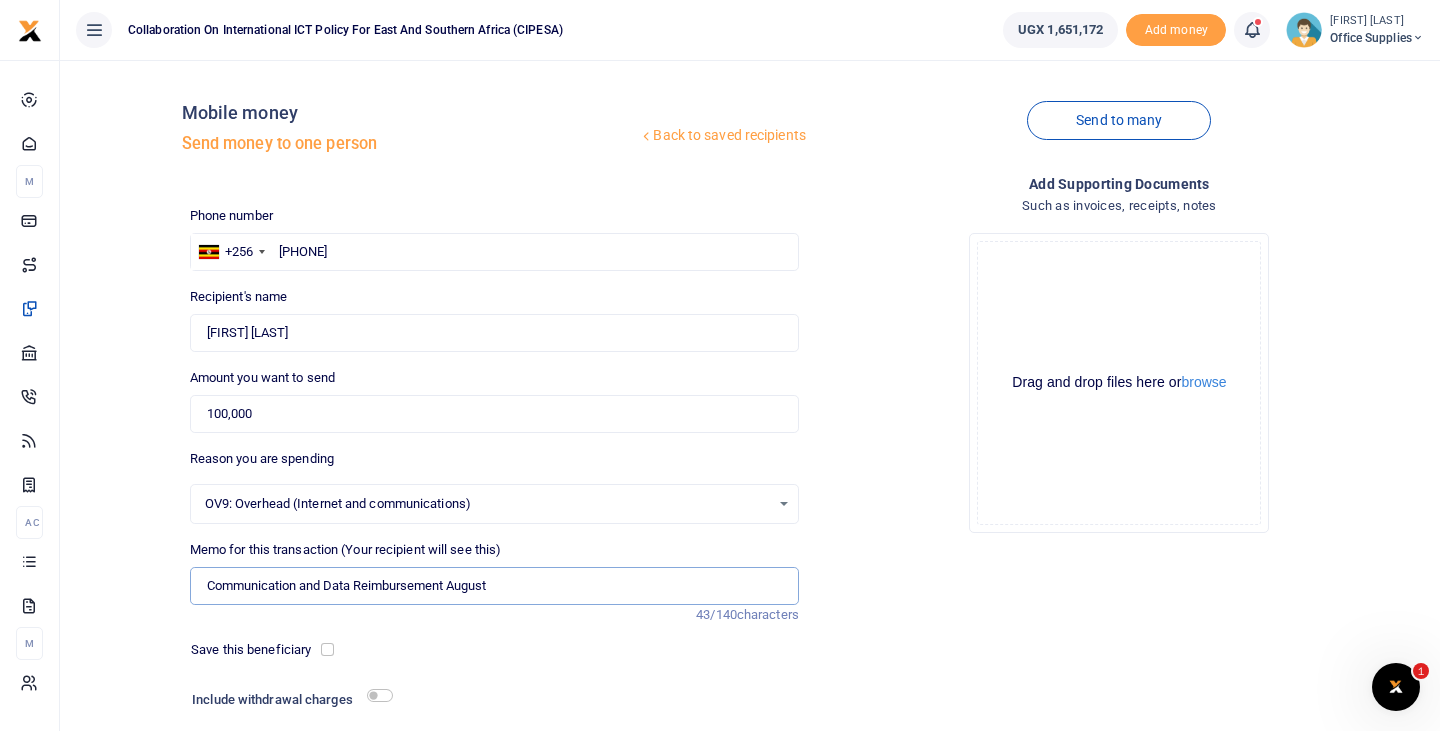 scroll, scrollTop: 135, scrollLeft: 0, axis: vertical 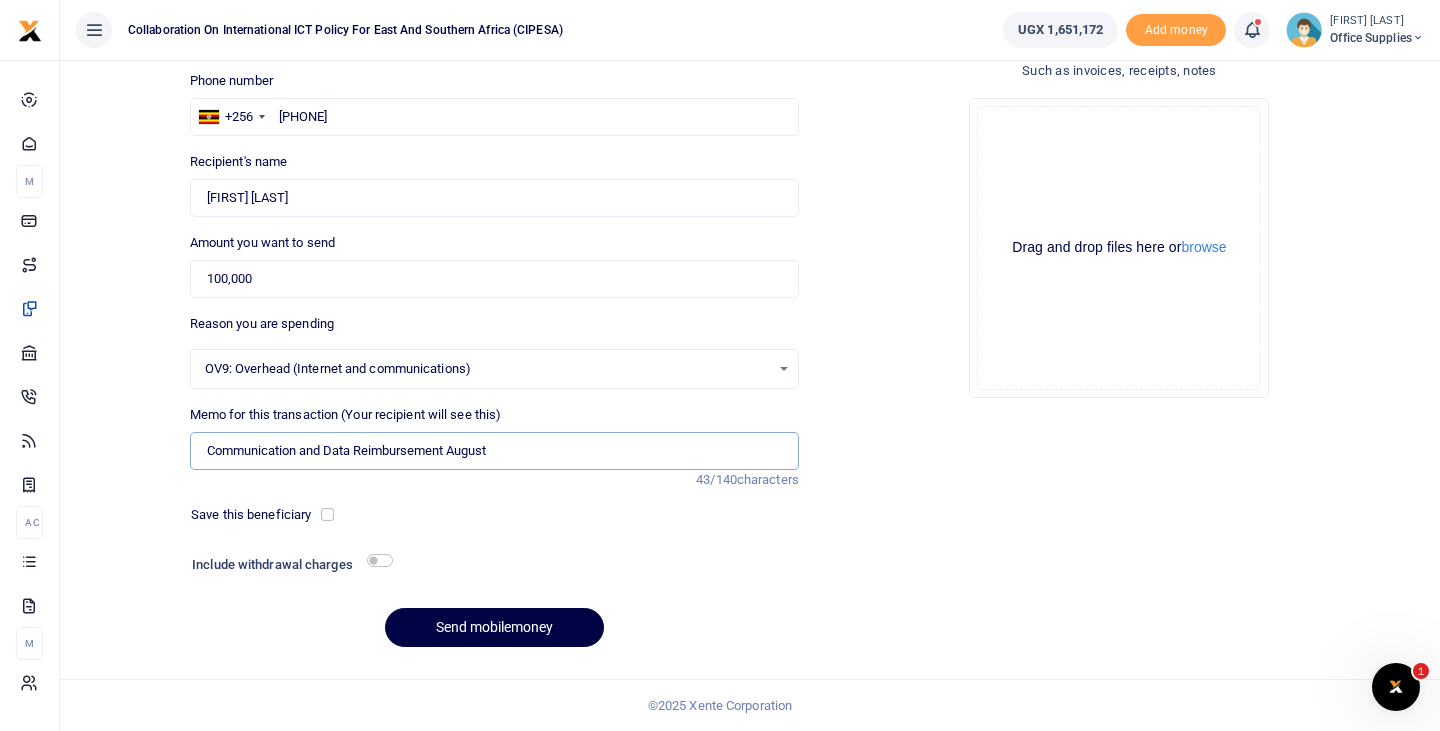type on "Communication and Data Reimbursement August" 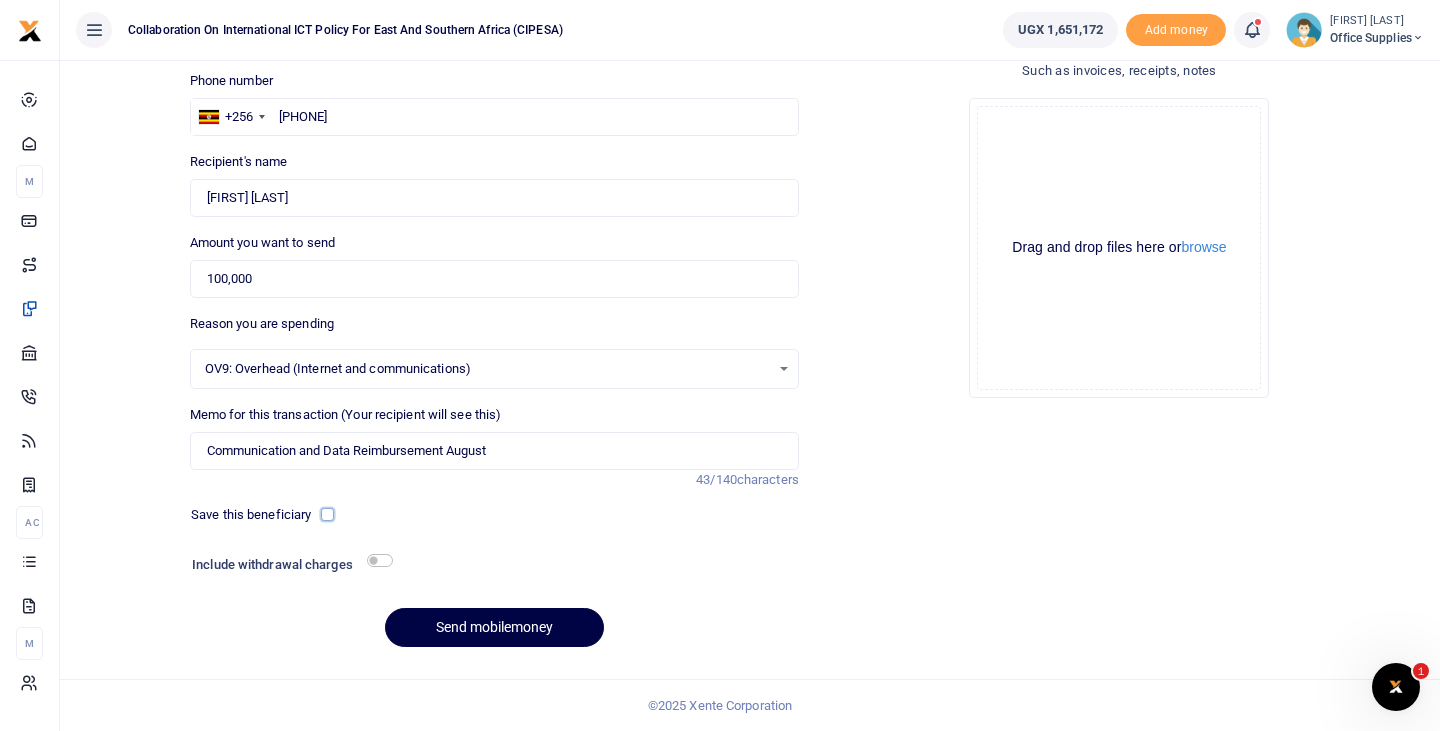 click at bounding box center [327, 514] 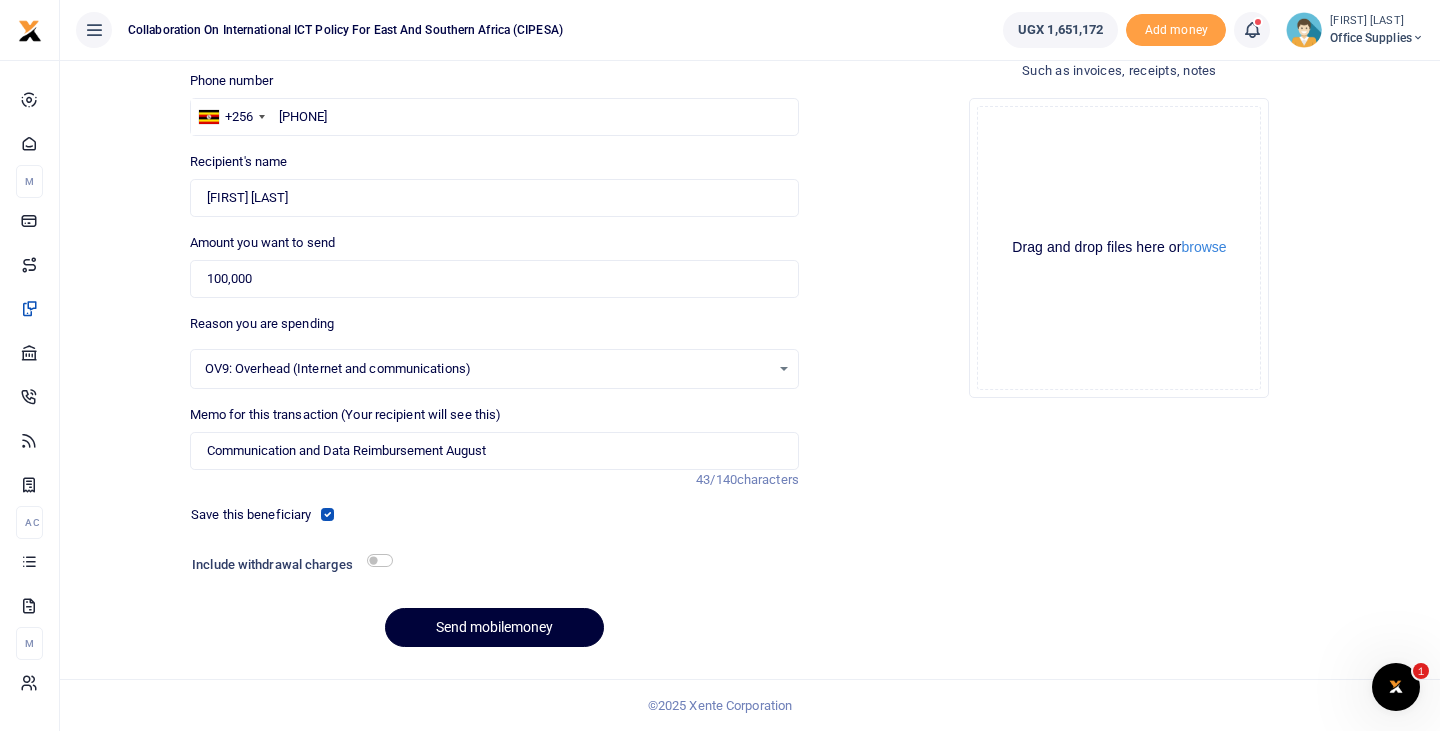 click on "Send mobilemoney" at bounding box center (494, 627) 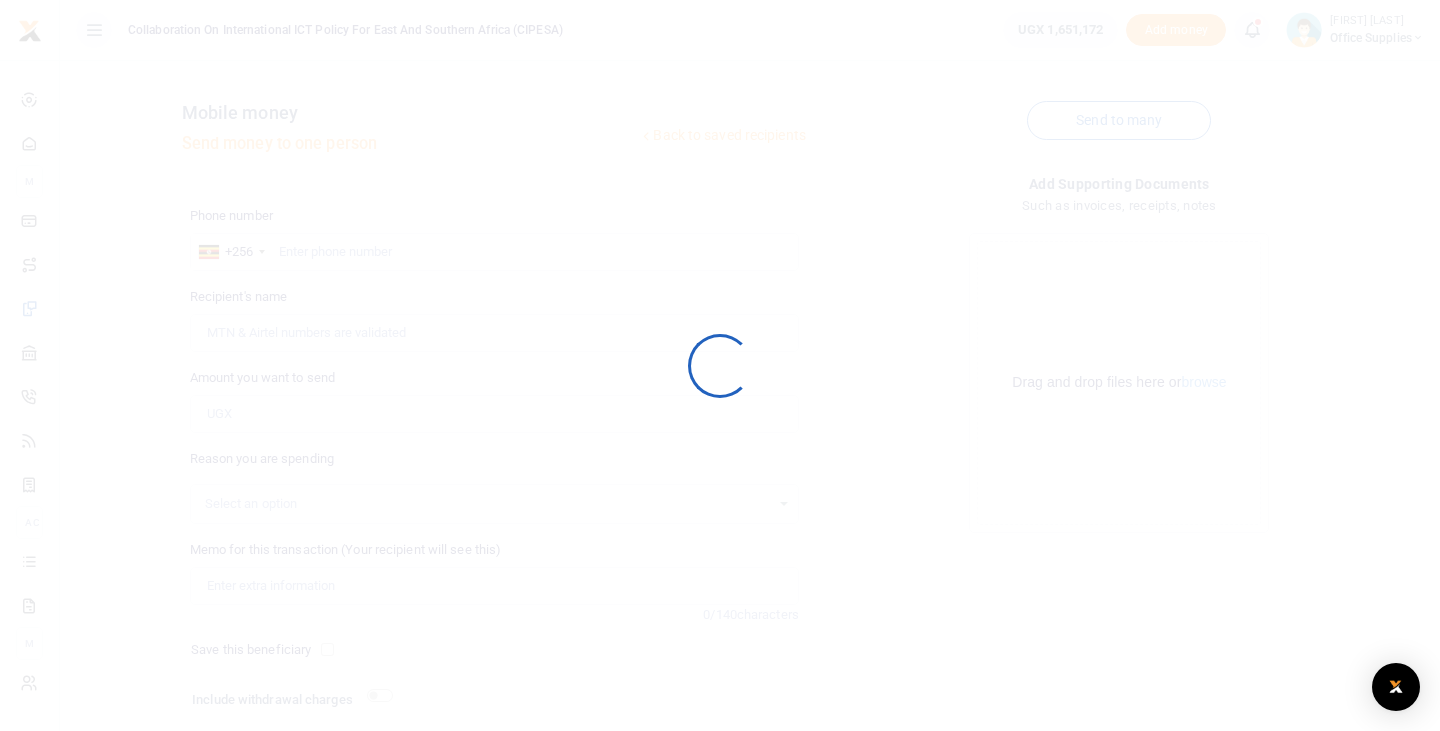 scroll, scrollTop: 135, scrollLeft: 0, axis: vertical 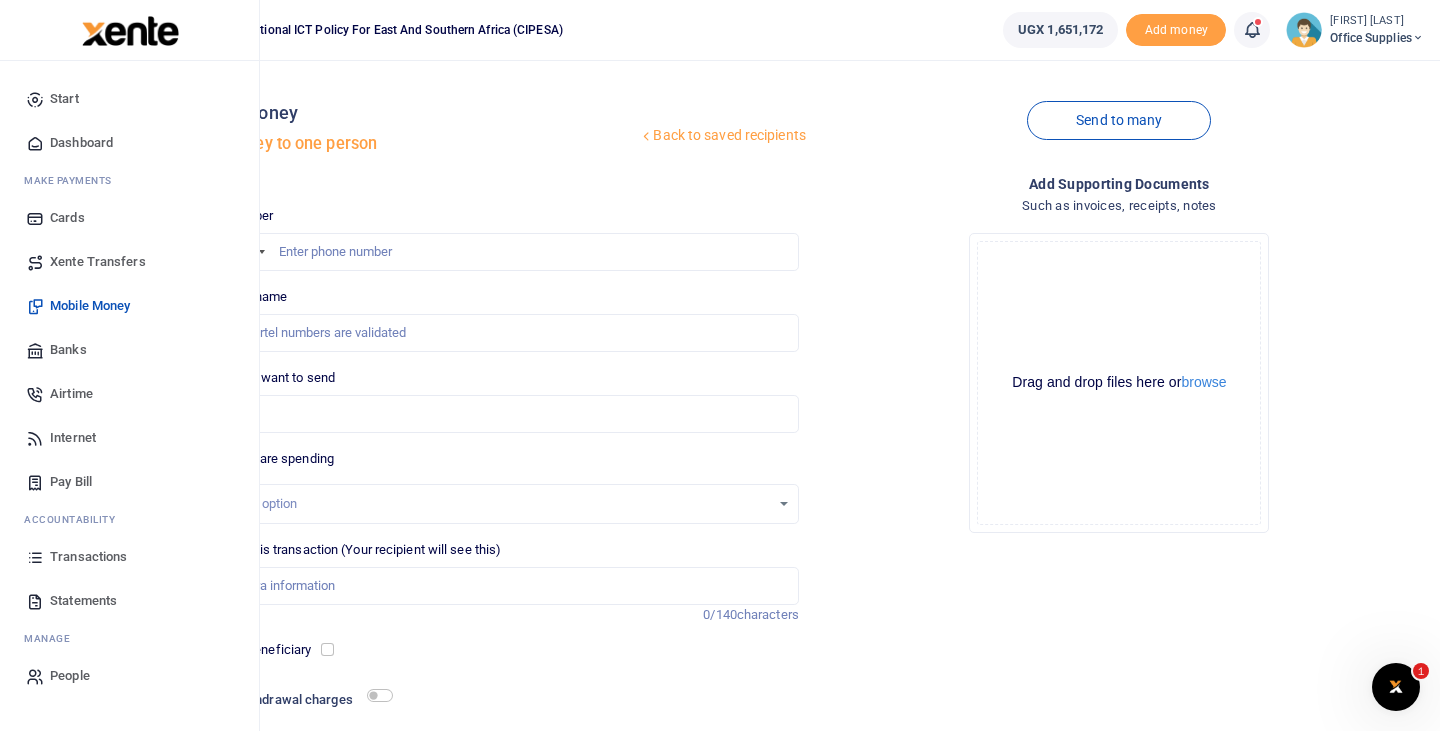click on "Xente Transfers" at bounding box center [98, 262] 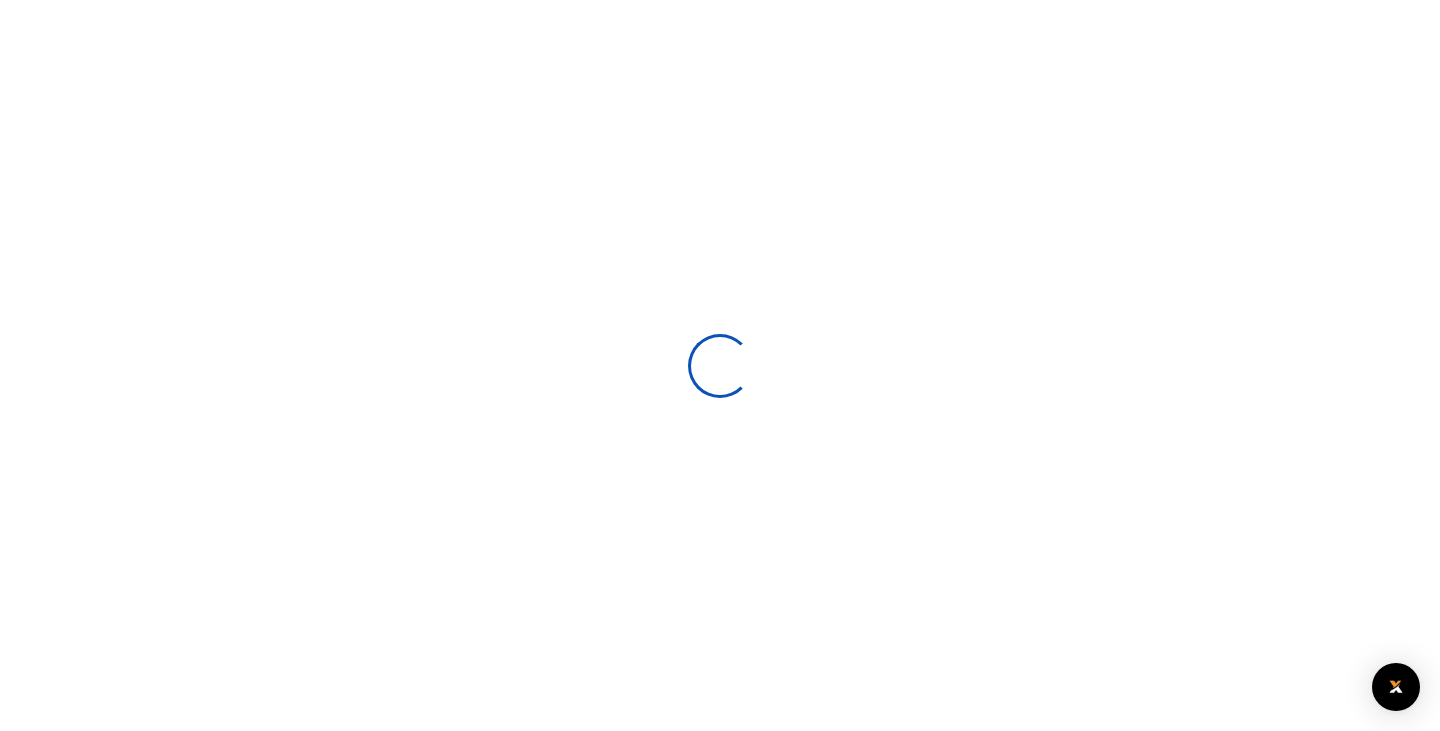 scroll, scrollTop: 0, scrollLeft: 0, axis: both 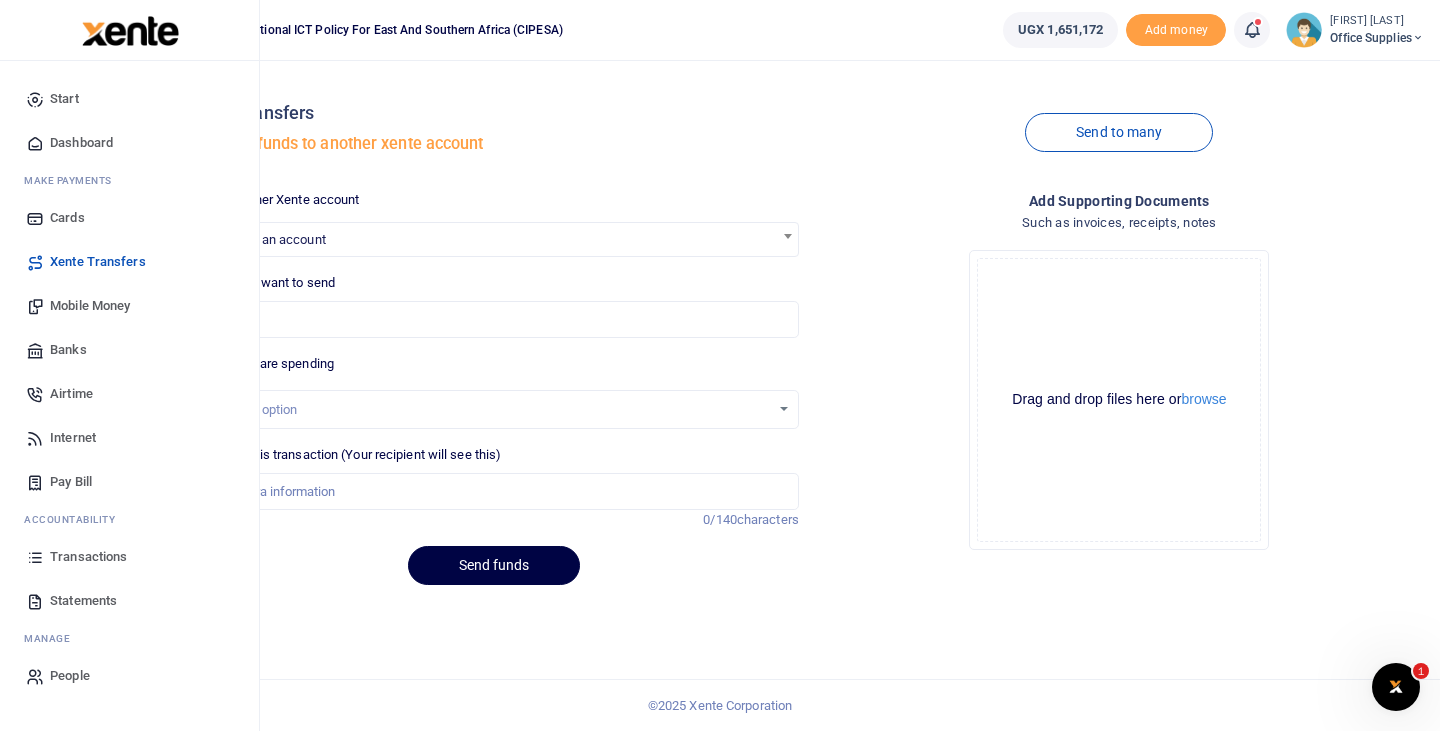 click on "Airtime" at bounding box center (71, 394) 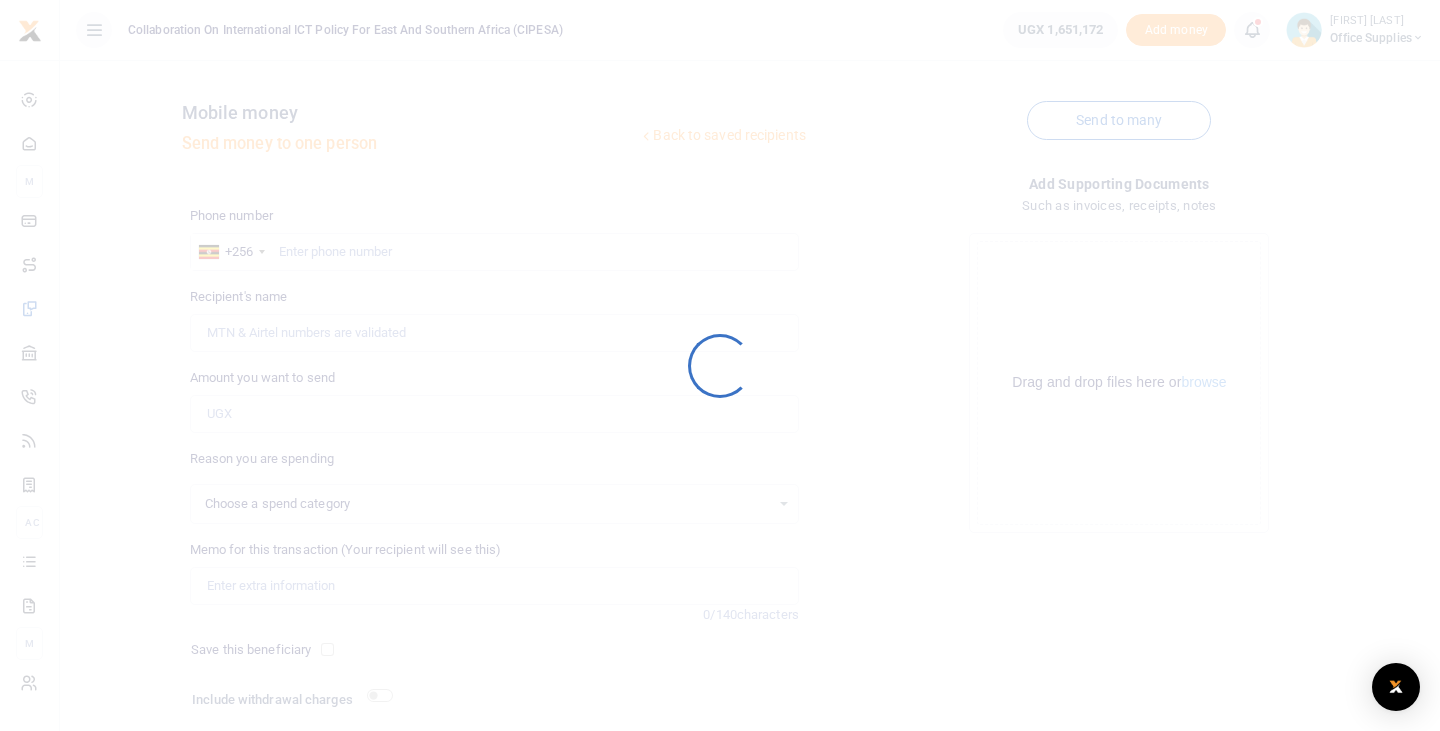 scroll, scrollTop: 0, scrollLeft: 0, axis: both 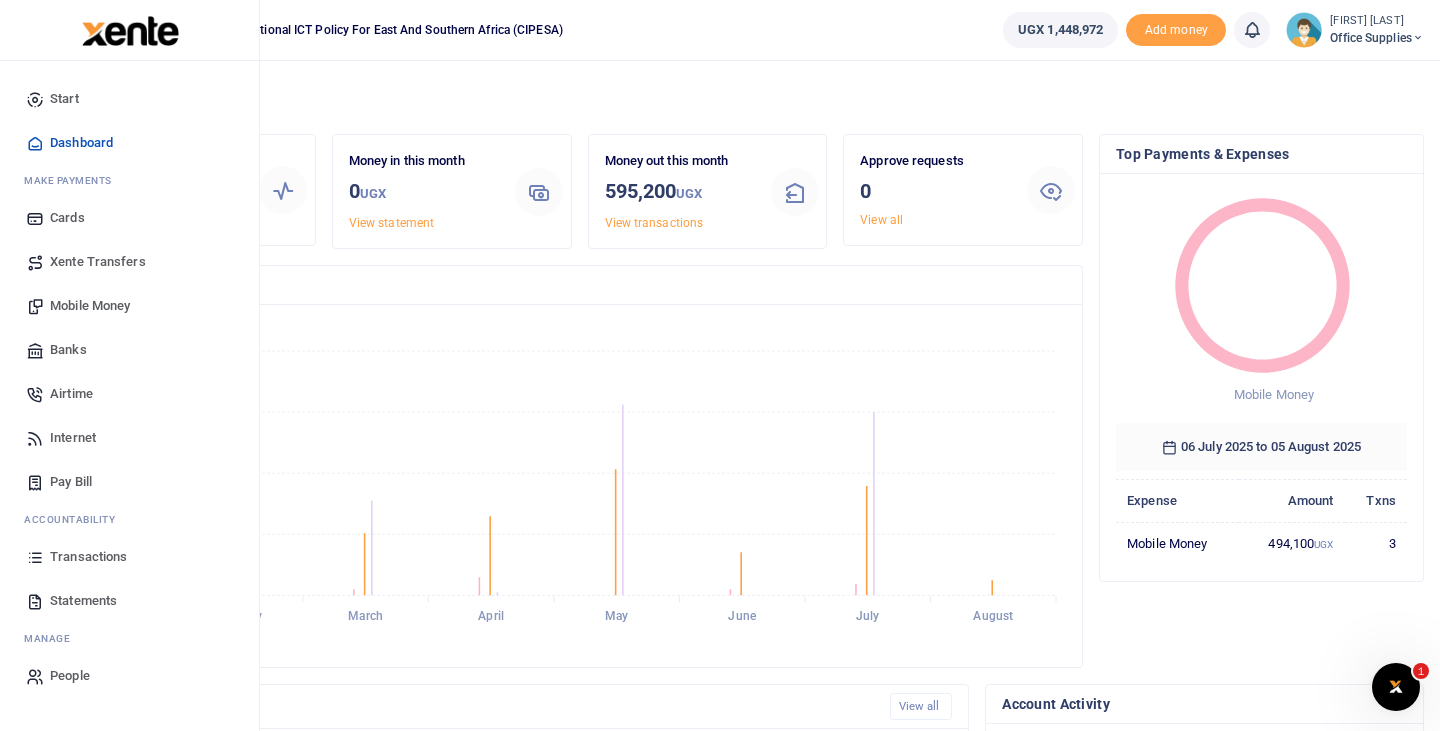 click on "Airtime" at bounding box center (71, 394) 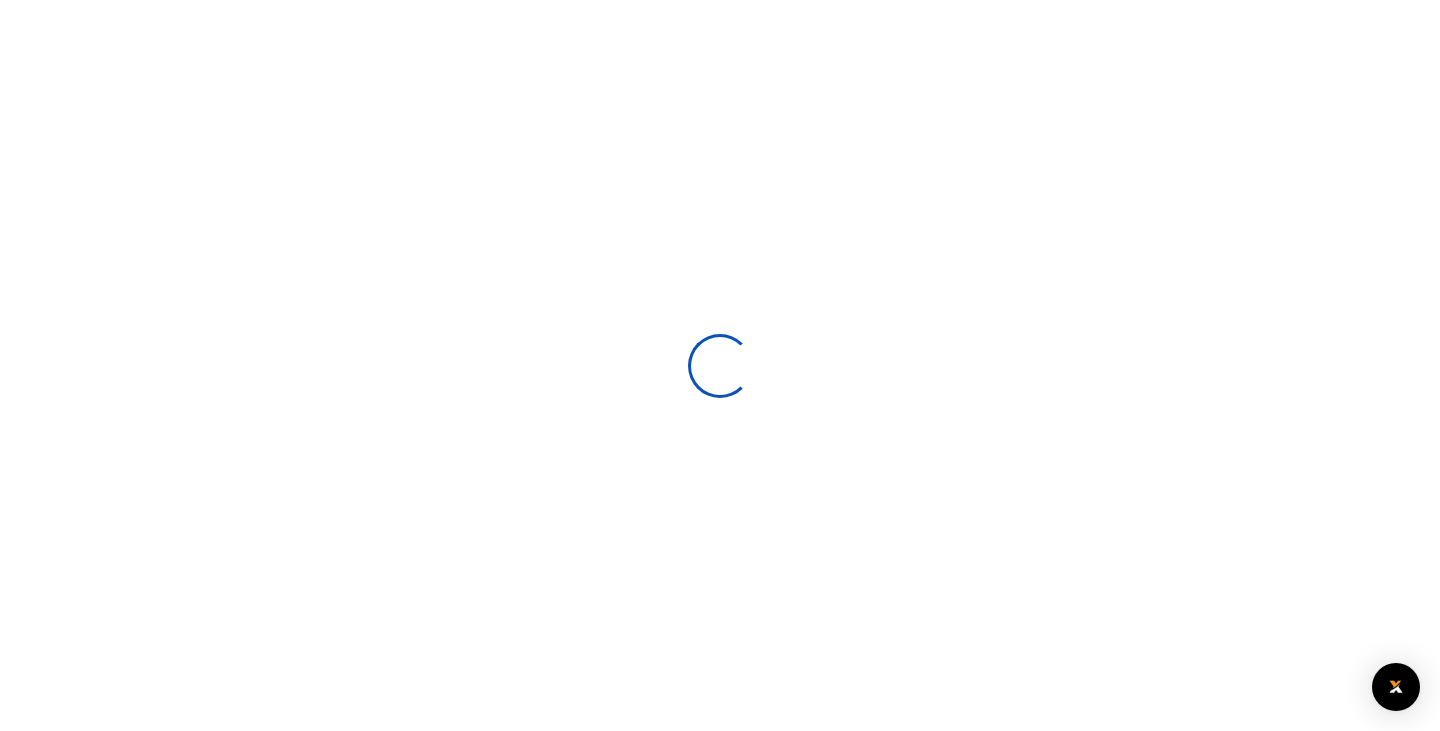 scroll, scrollTop: 0, scrollLeft: 0, axis: both 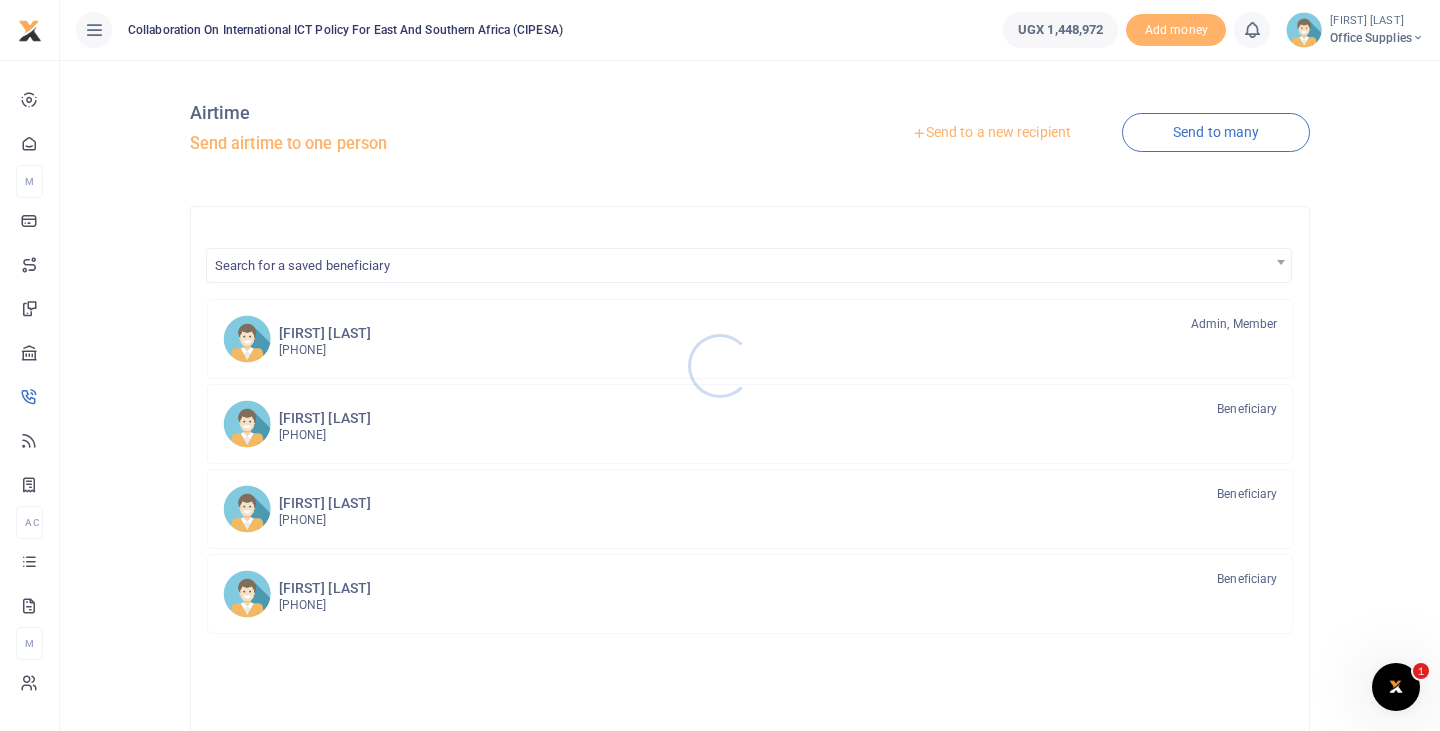 click at bounding box center (720, 365) 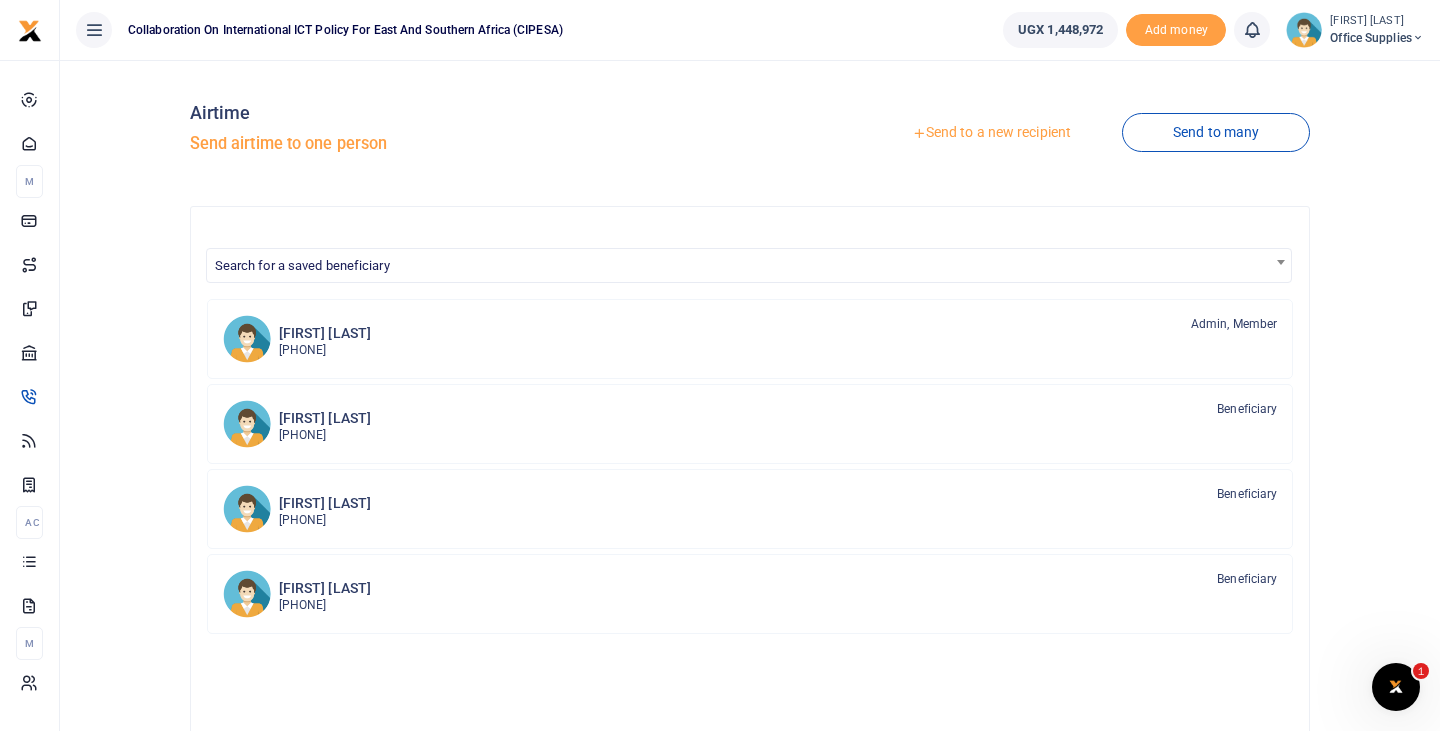 click on "Send to a new recipient" at bounding box center (991, 133) 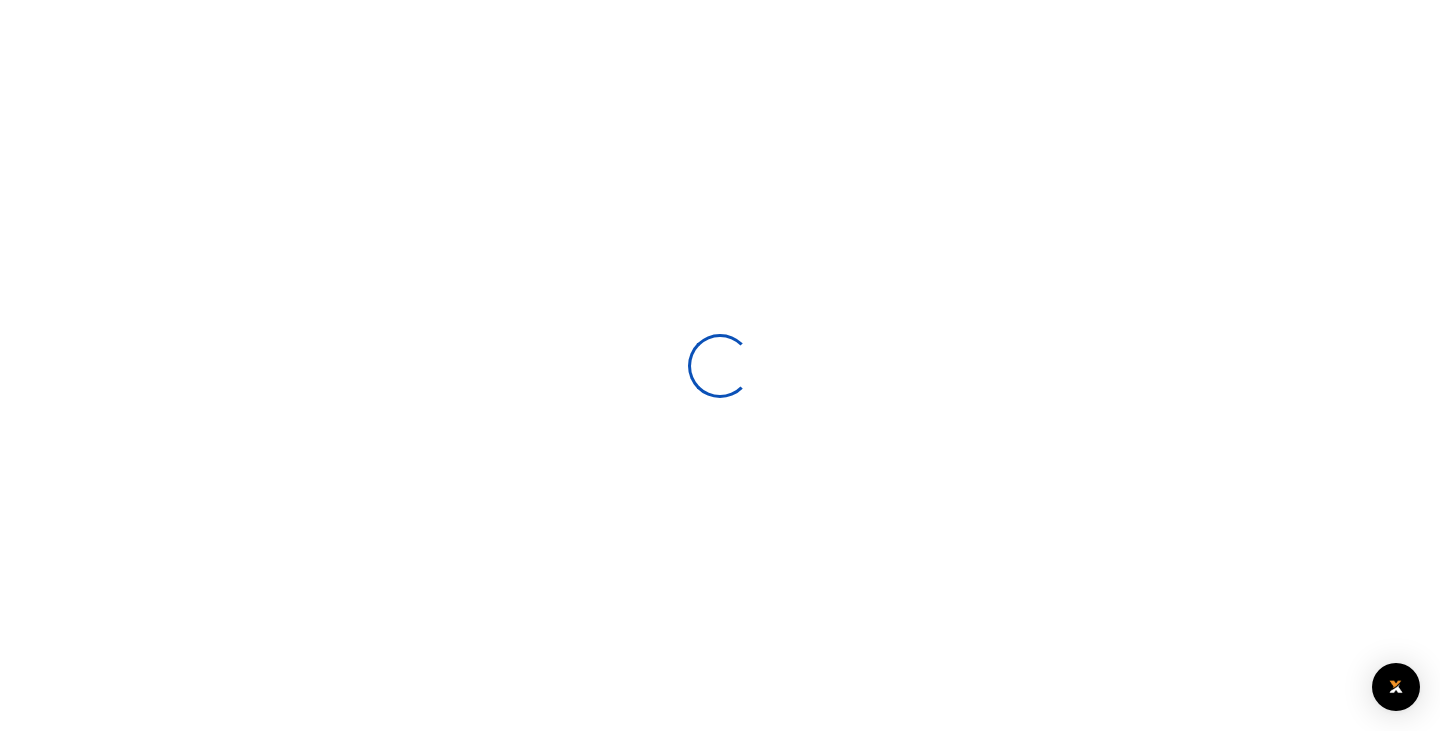 scroll, scrollTop: 0, scrollLeft: 0, axis: both 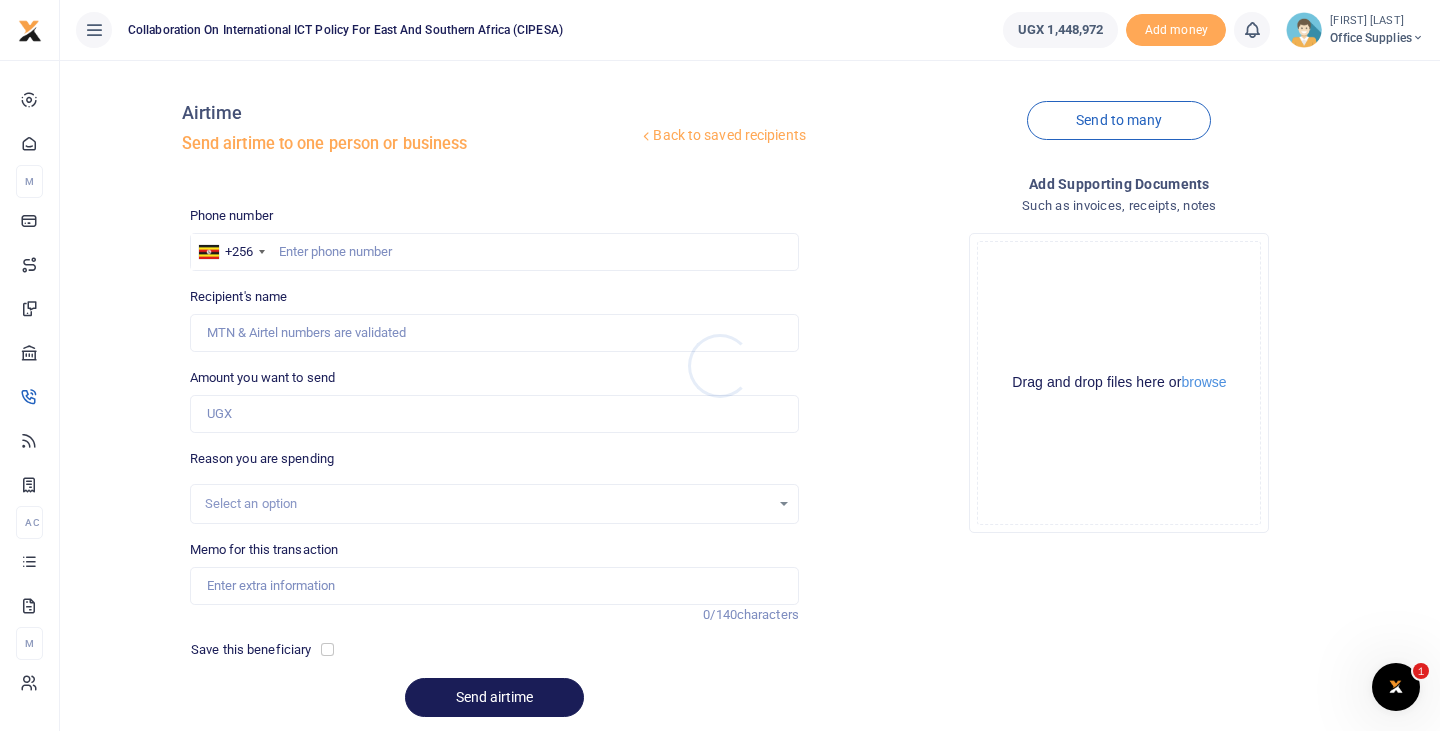click at bounding box center [720, 365] 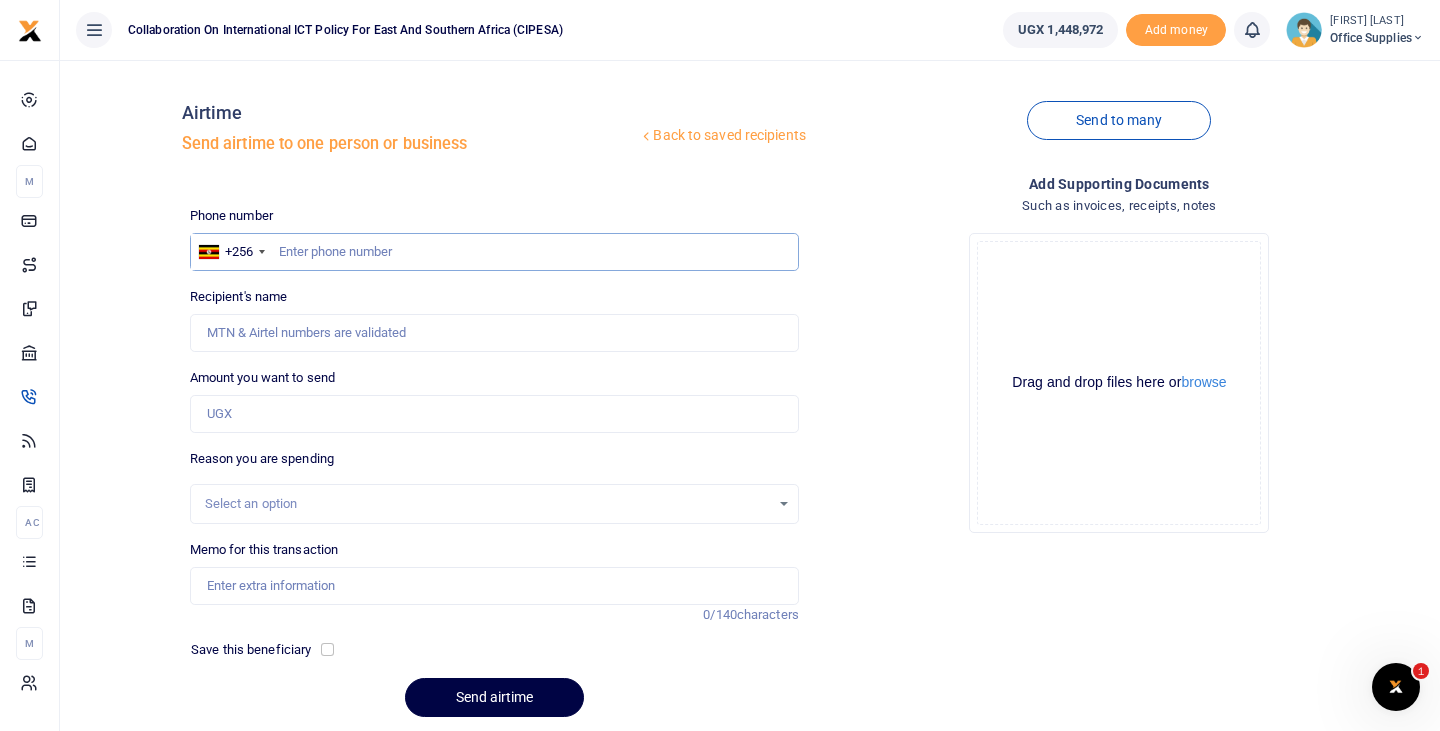 click at bounding box center [494, 252] 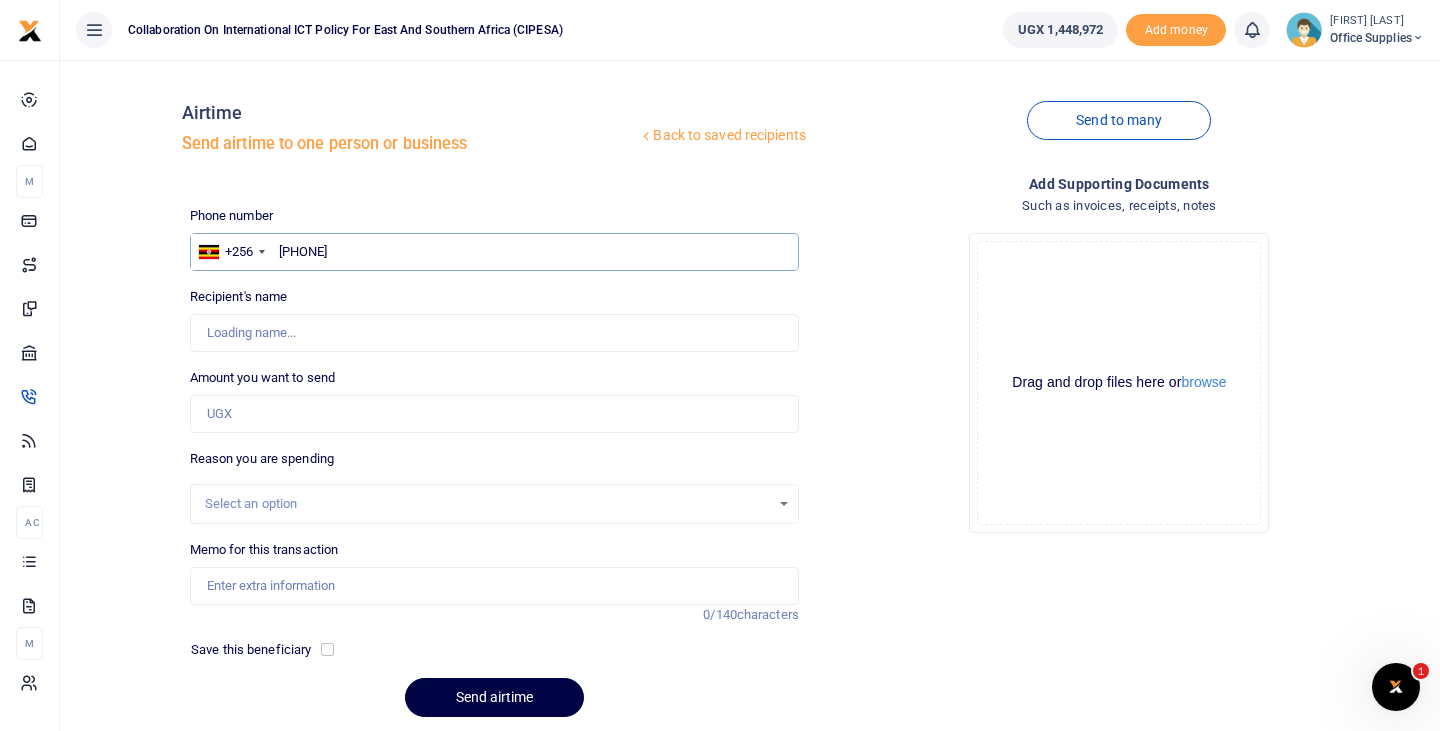 type on "[PHONE]" 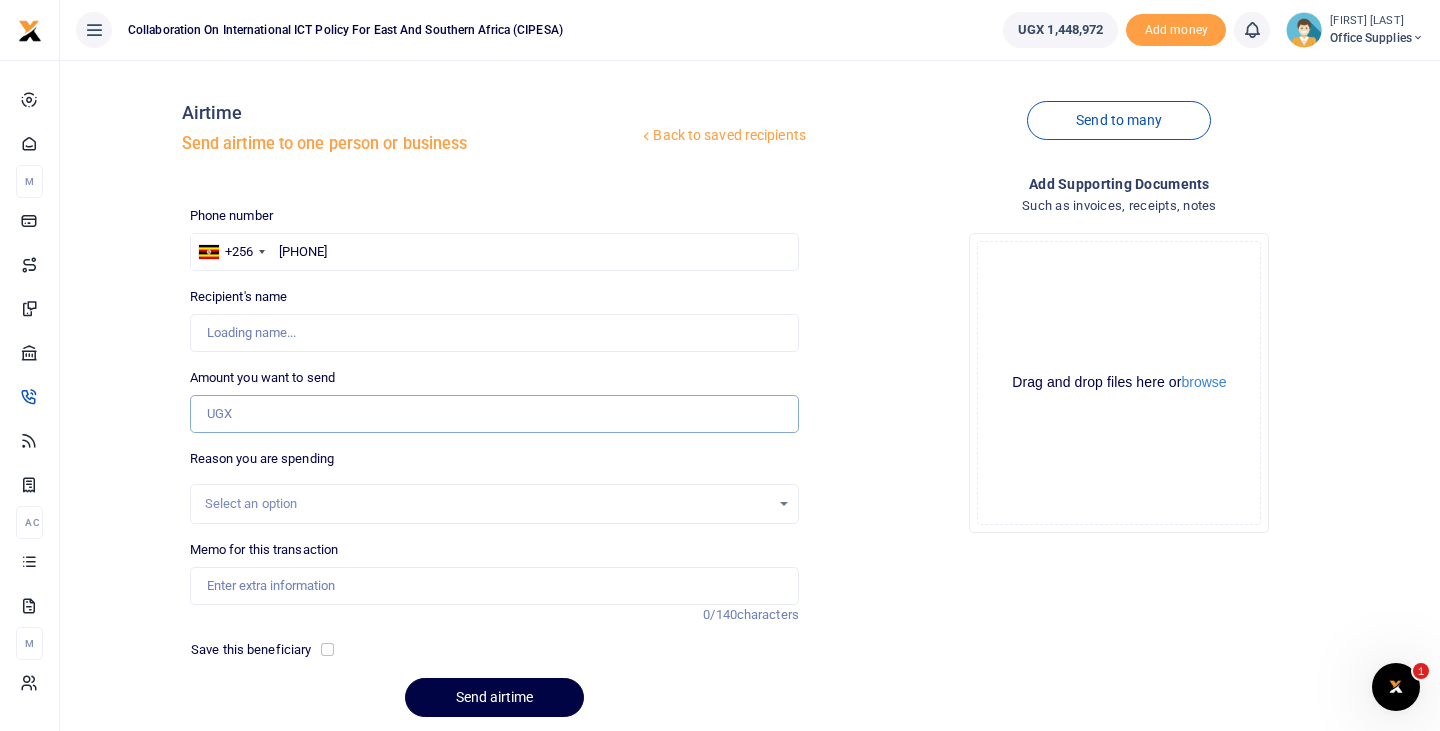 click on "Amount you want to send" at bounding box center [494, 414] 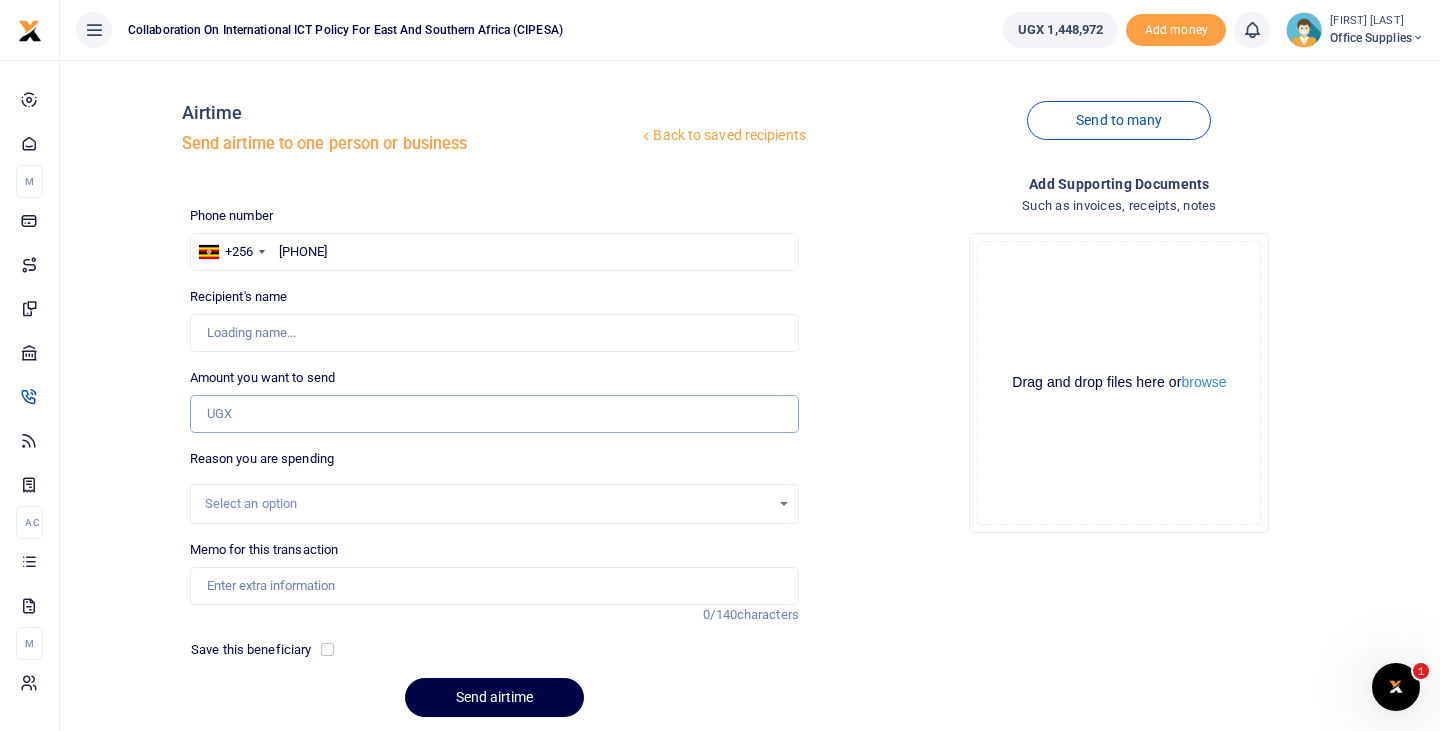 type on "100,000" 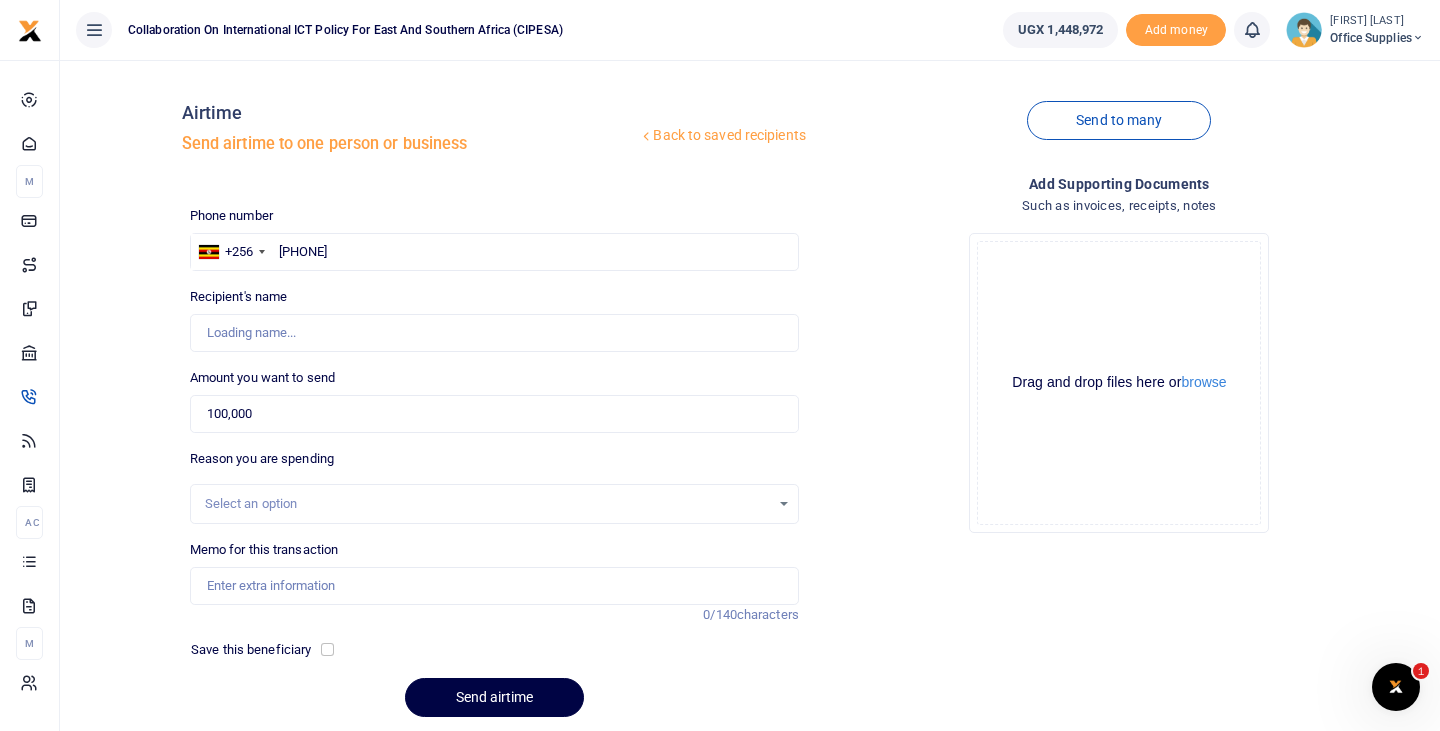click on "Select an option" at bounding box center (487, 504) 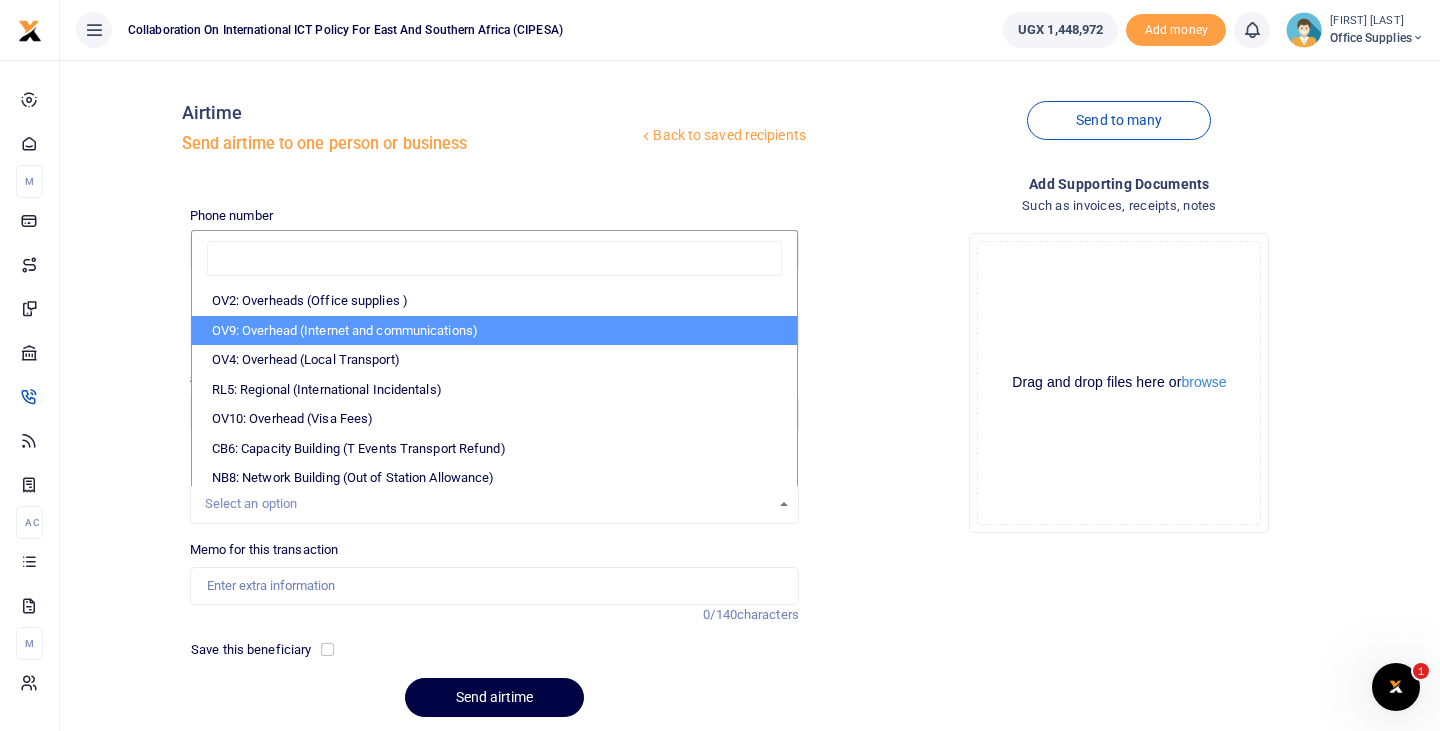 click on "OV9: Overhead (Internet and communications)" at bounding box center (494, 331) 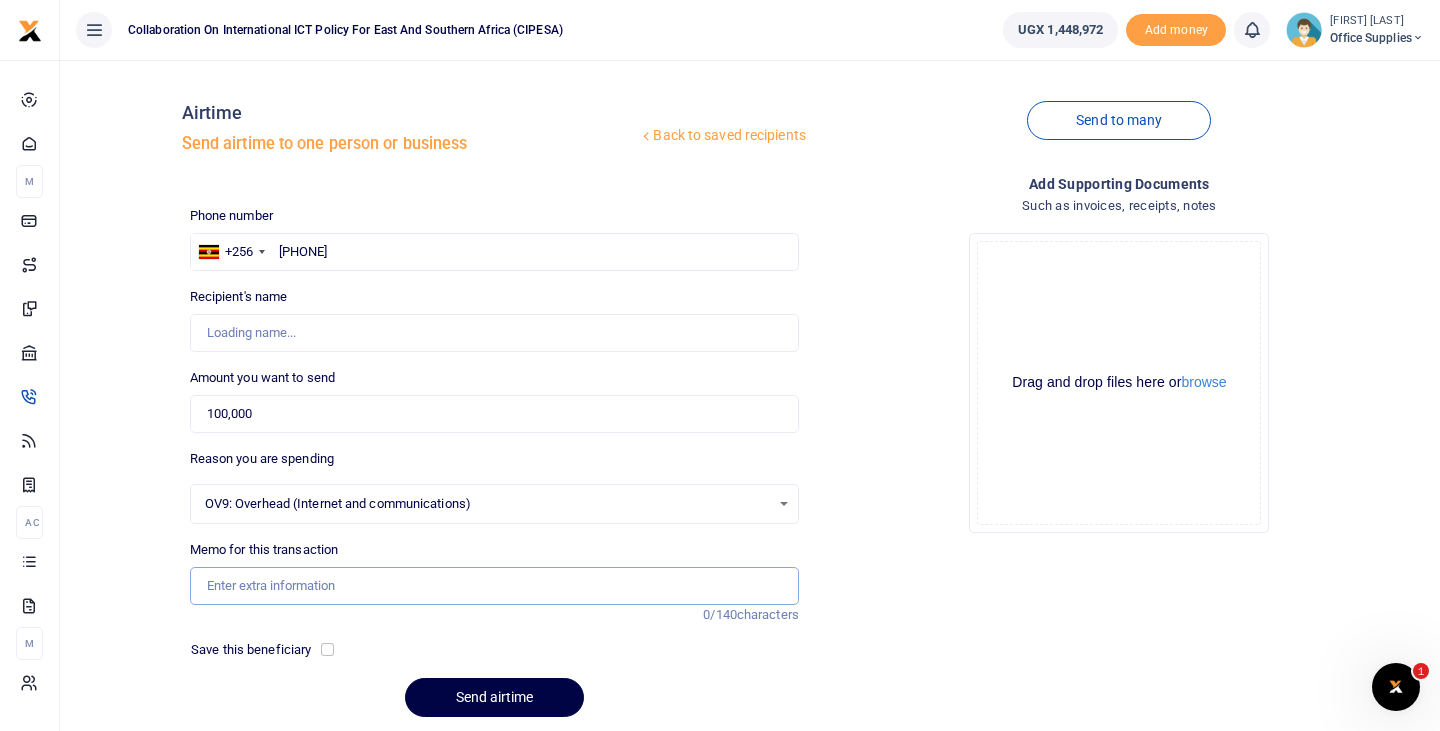 click on "Memo for this transaction" at bounding box center [494, 586] 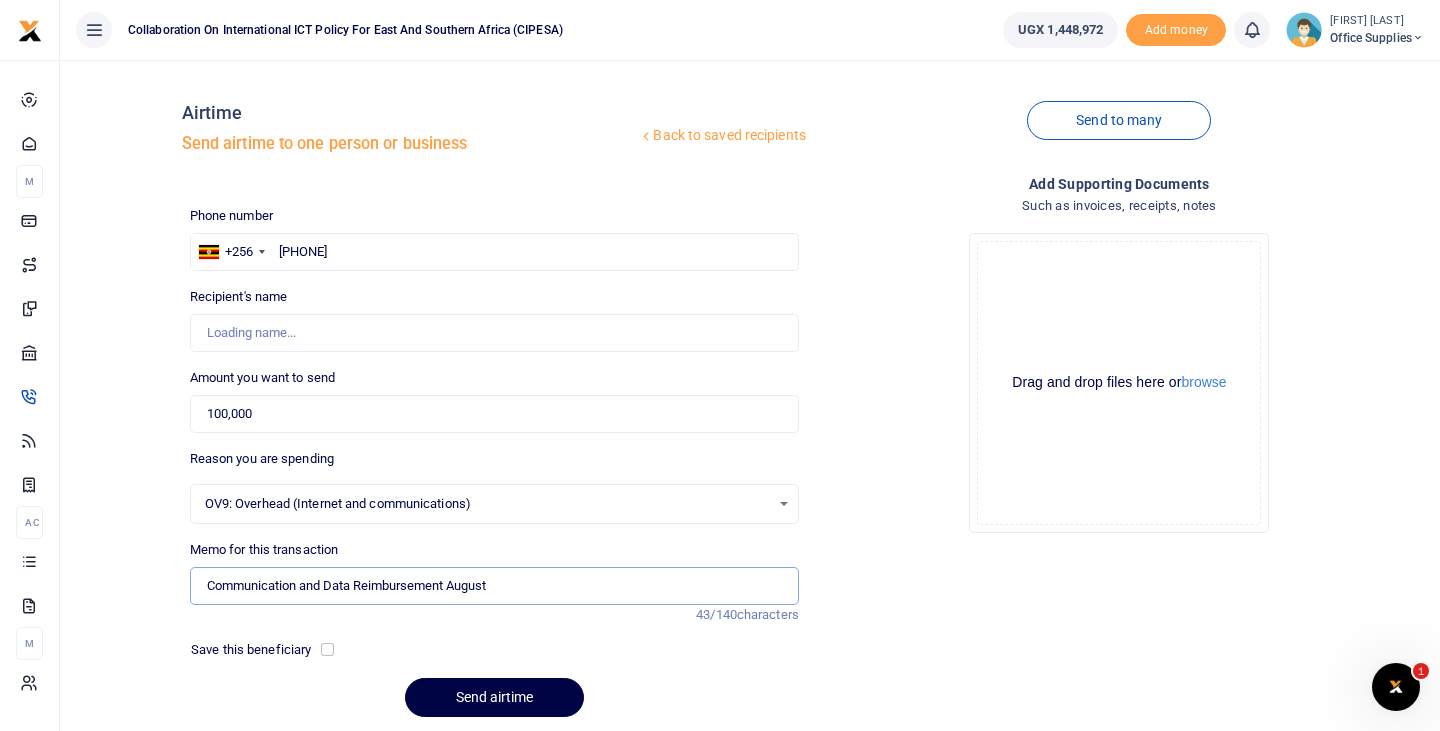 type on "Communication and Data Reimbursement August" 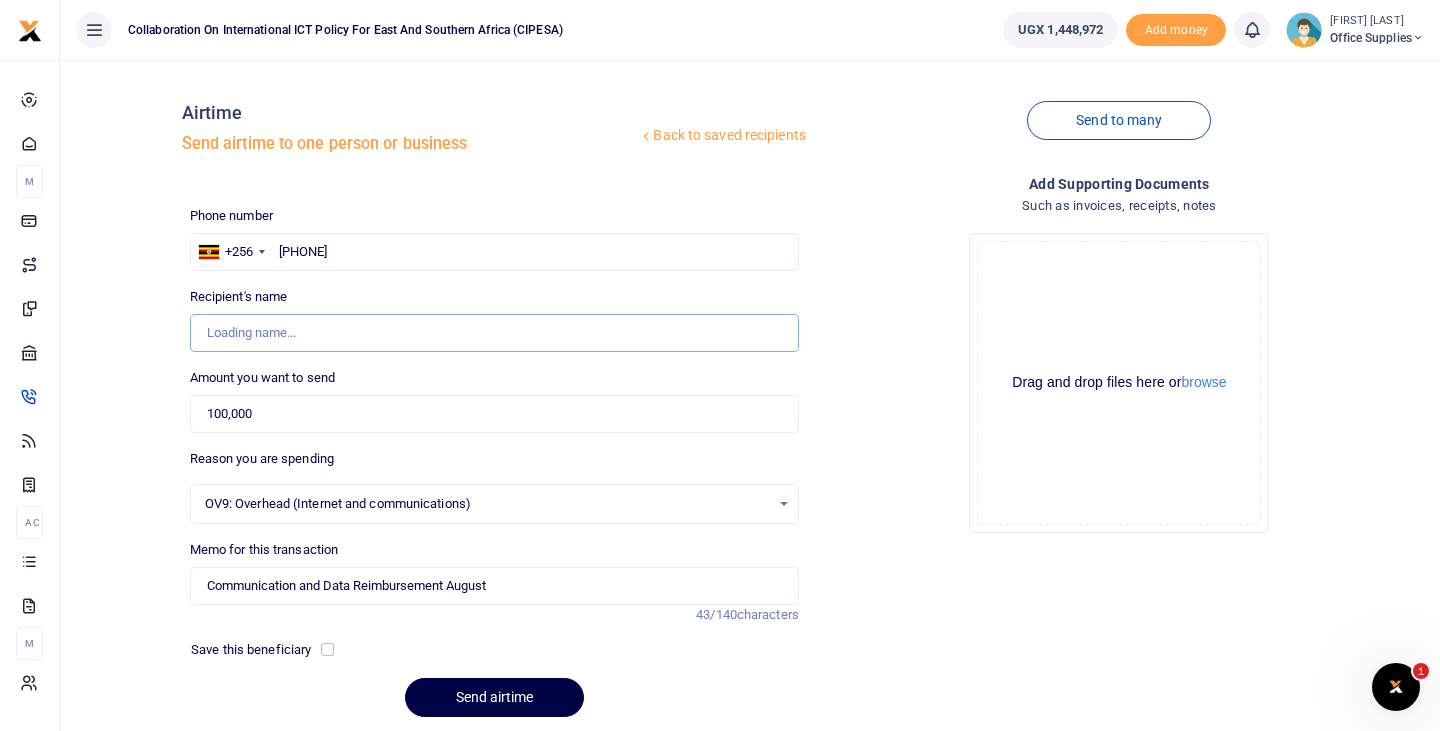 click on "Recipient's name" at bounding box center [494, 333] 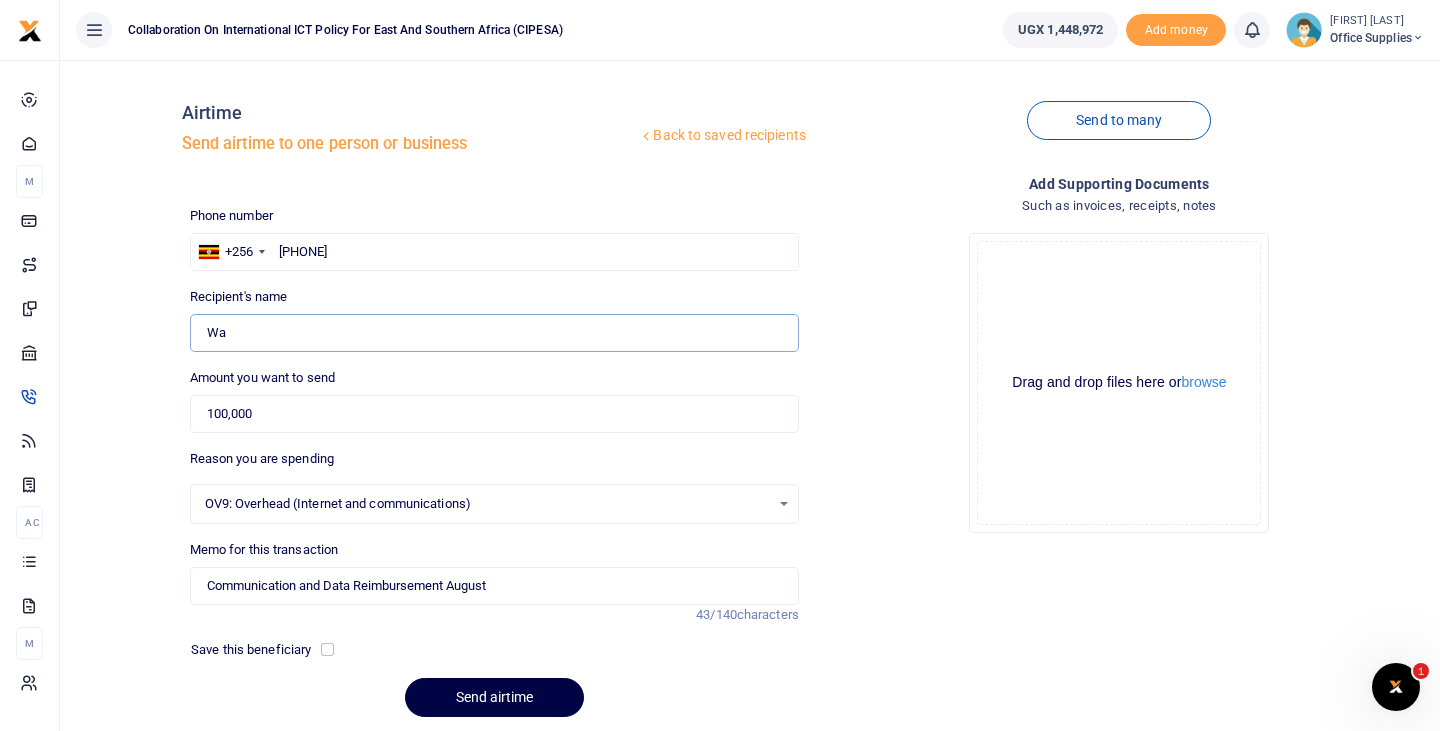 type on "[FIRST] [LAST]" 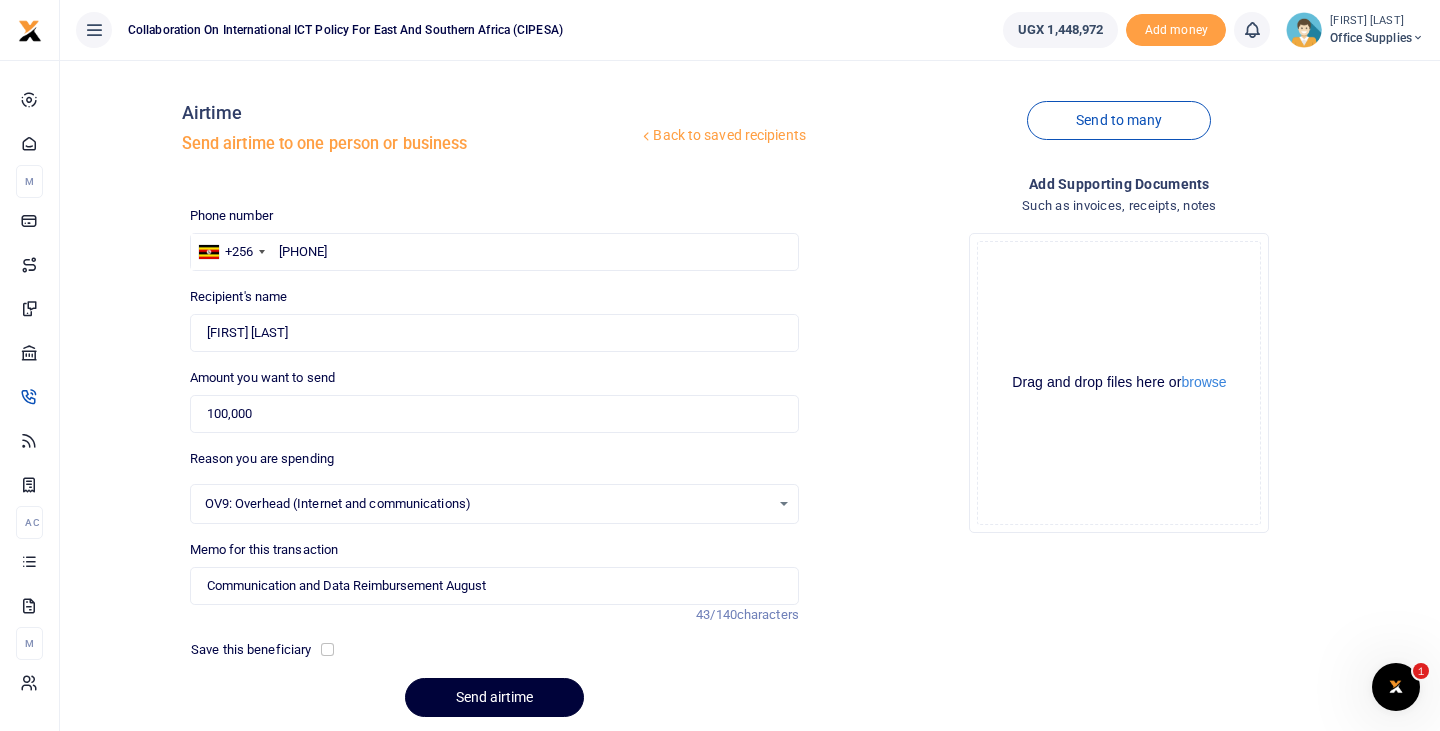 click on "Send airtime" at bounding box center [494, 697] 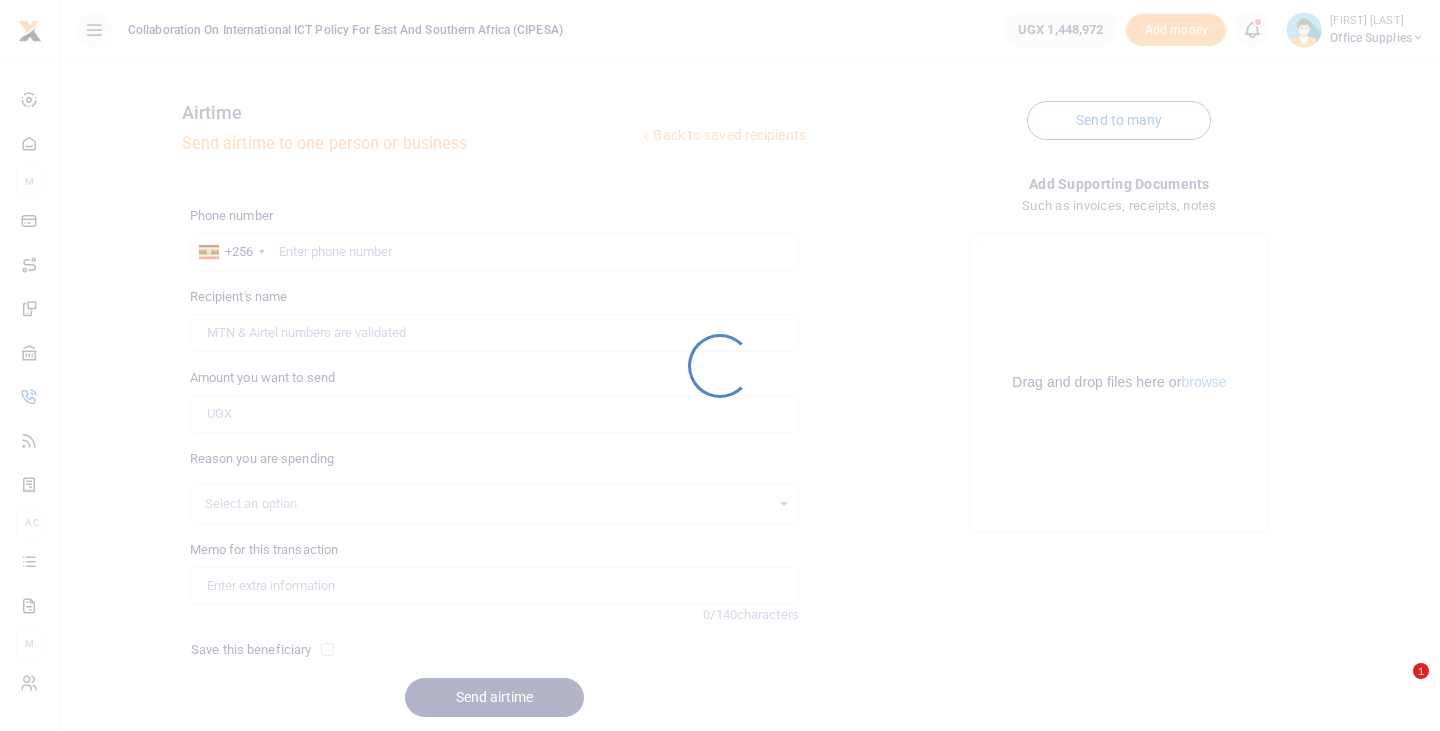 scroll, scrollTop: 0, scrollLeft: 0, axis: both 